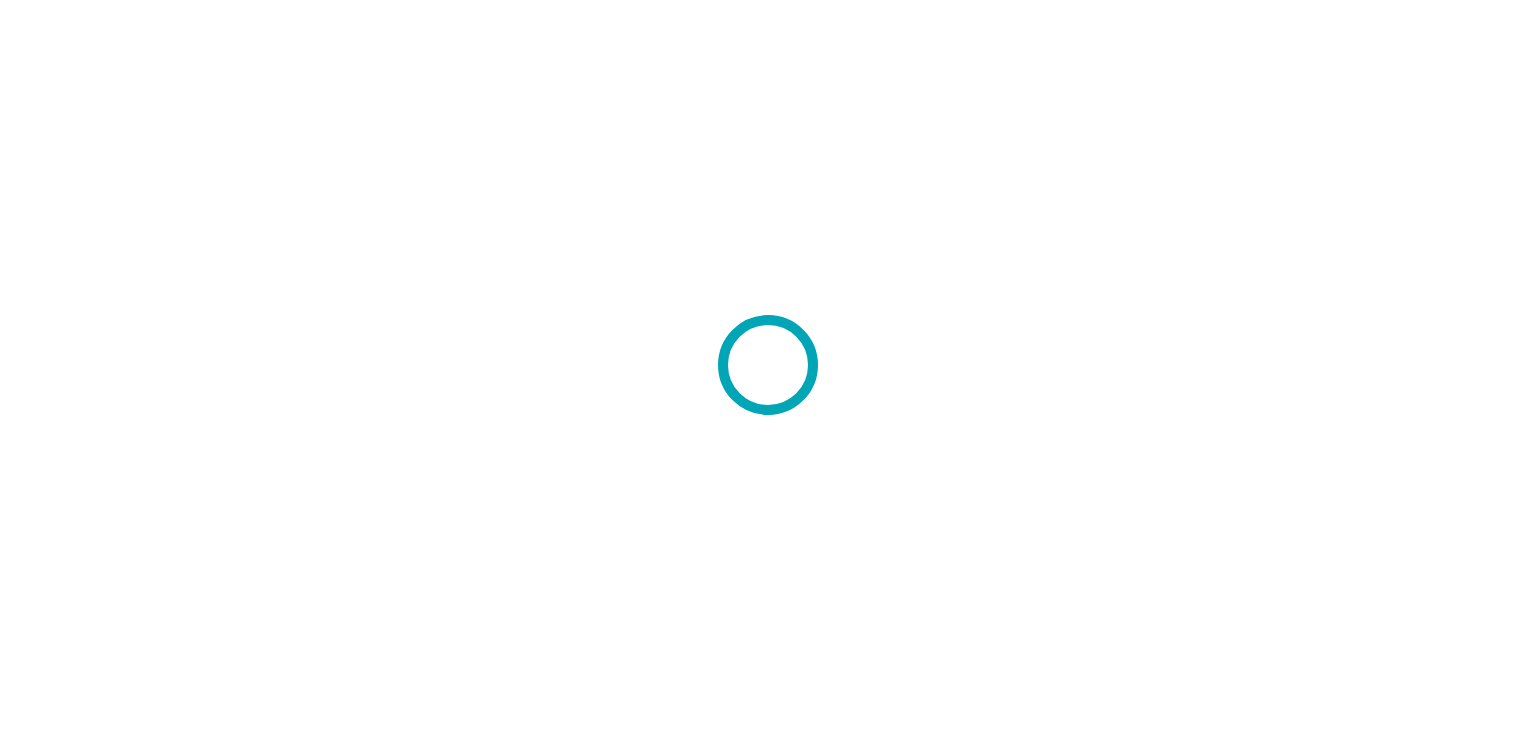 scroll, scrollTop: 0, scrollLeft: 0, axis: both 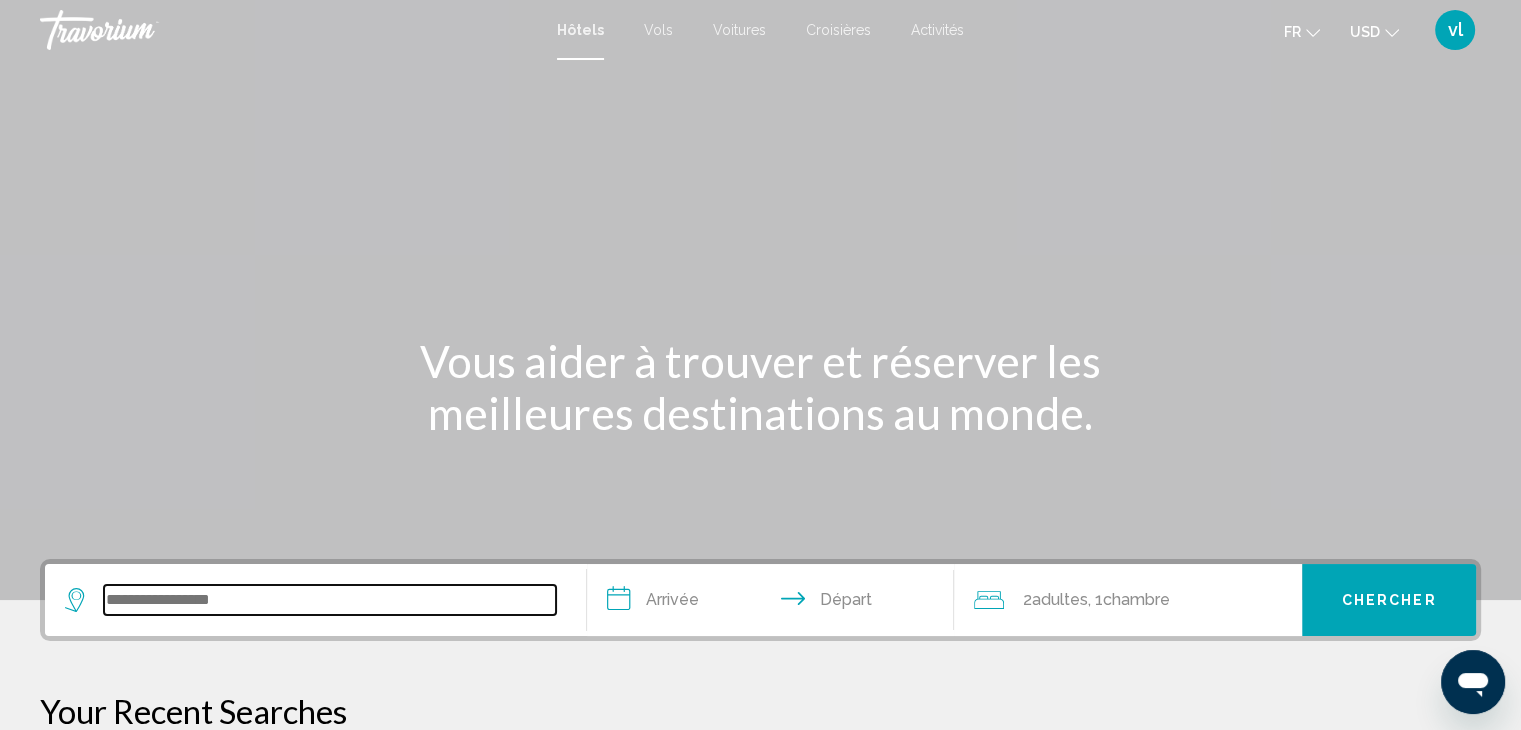 click at bounding box center [330, 600] 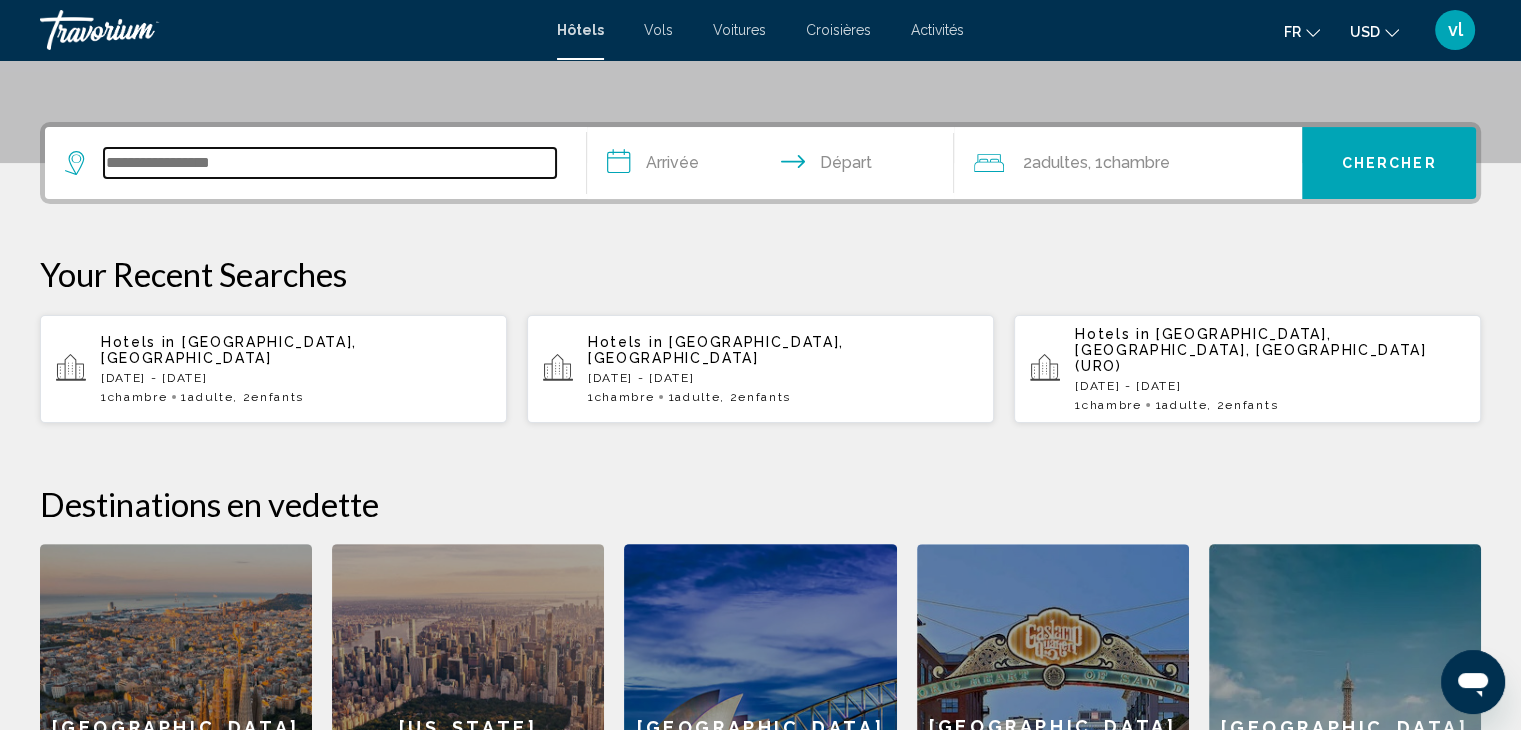 scroll, scrollTop: 493, scrollLeft: 0, axis: vertical 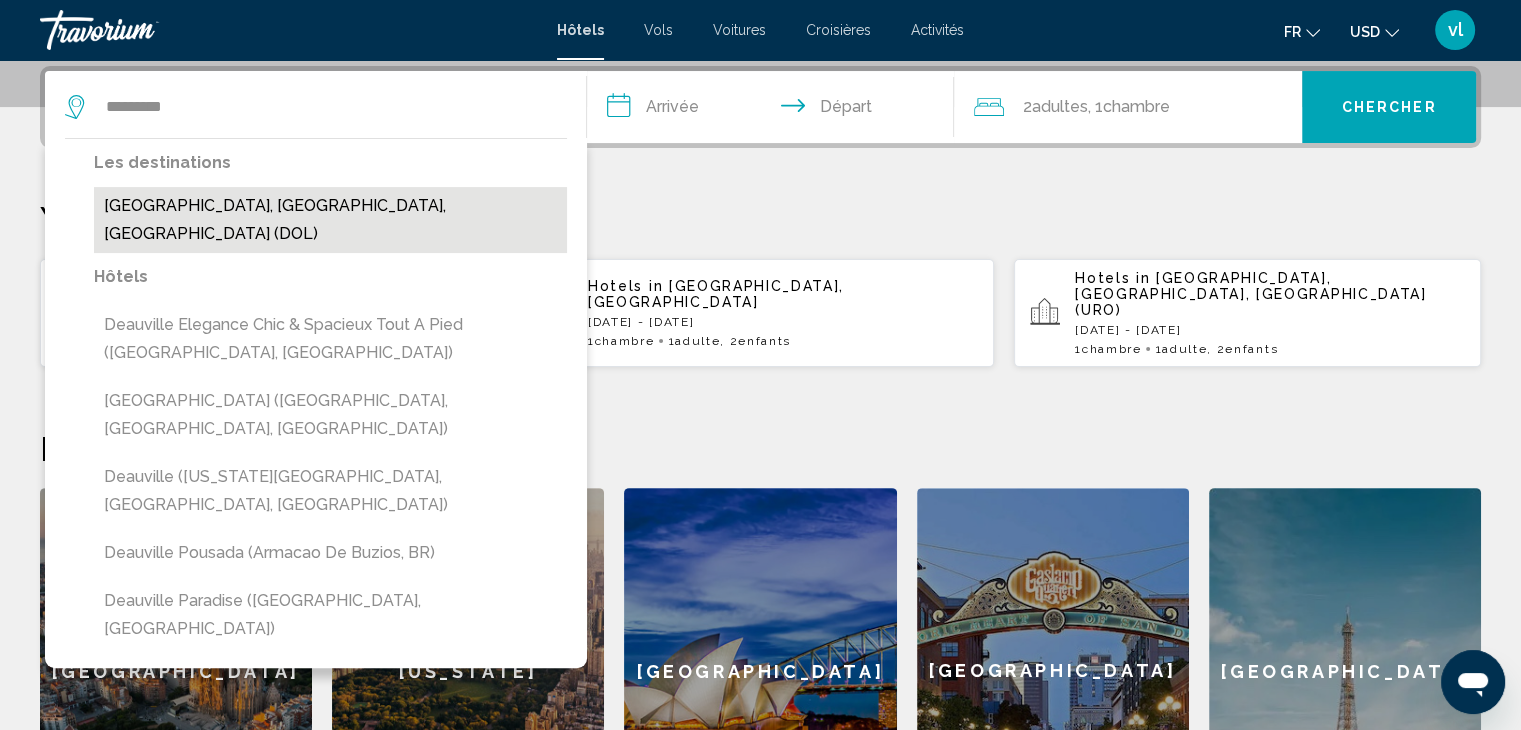 click on "[GEOGRAPHIC_DATA], [GEOGRAPHIC_DATA], [GEOGRAPHIC_DATA] (DOL)" at bounding box center (330, 220) 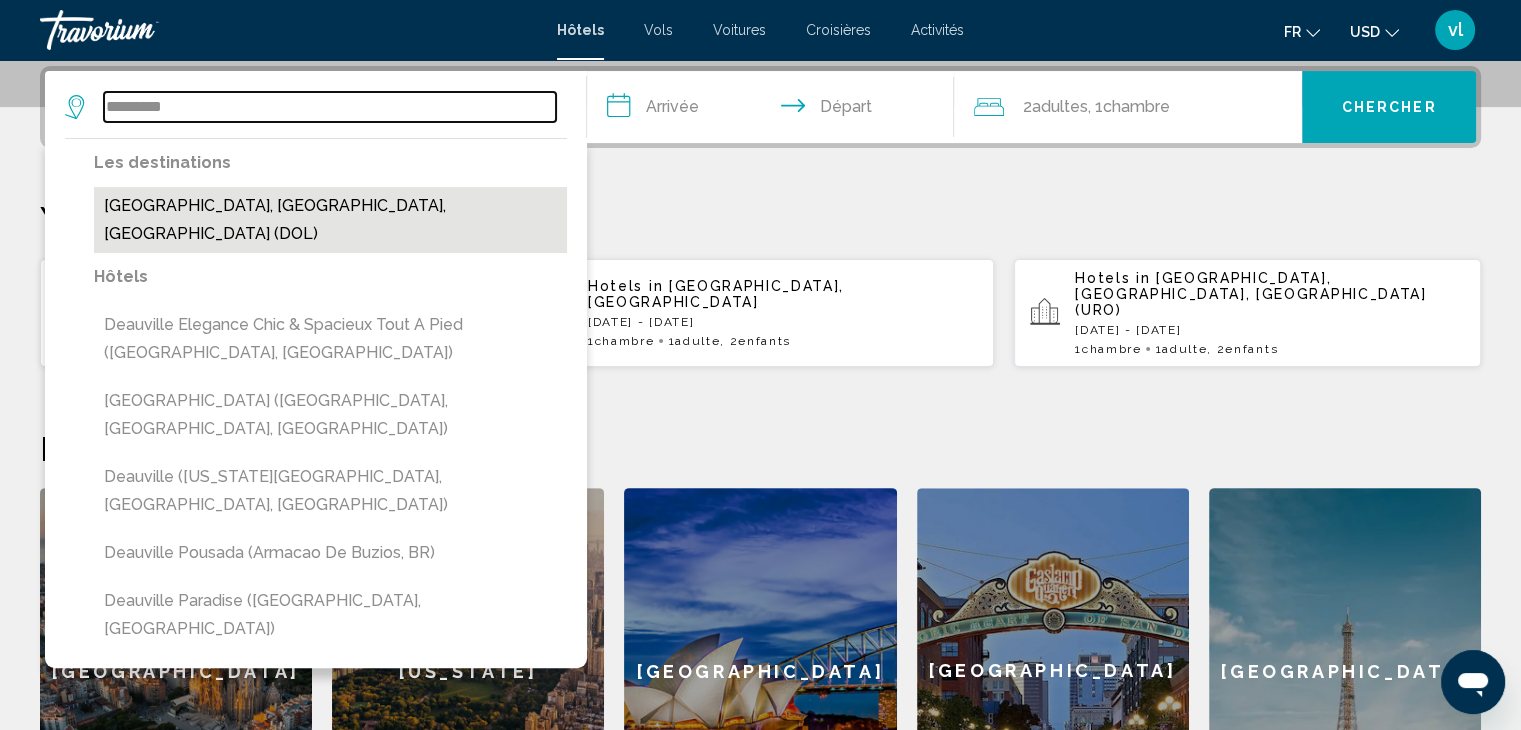 type on "**********" 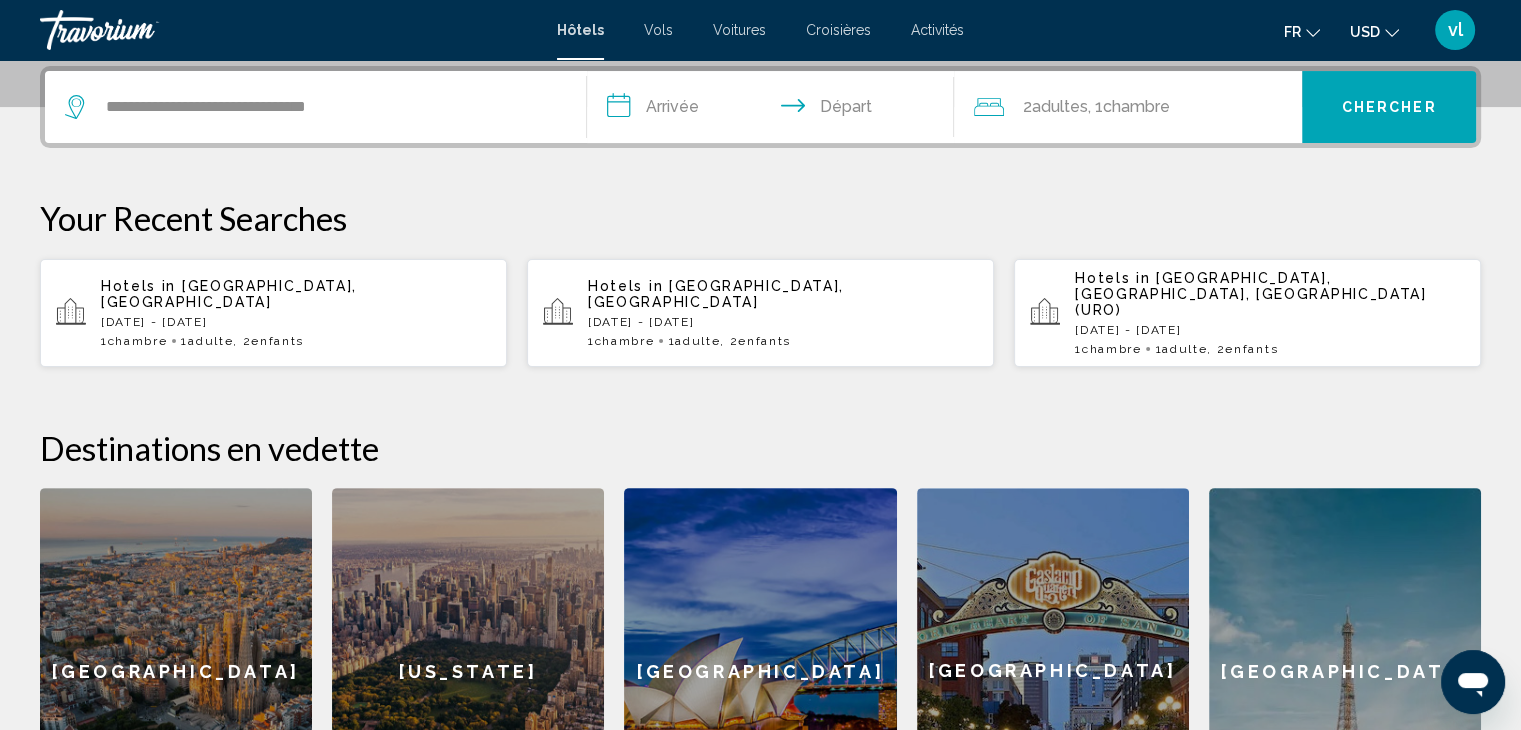 click on "**********" at bounding box center (775, 110) 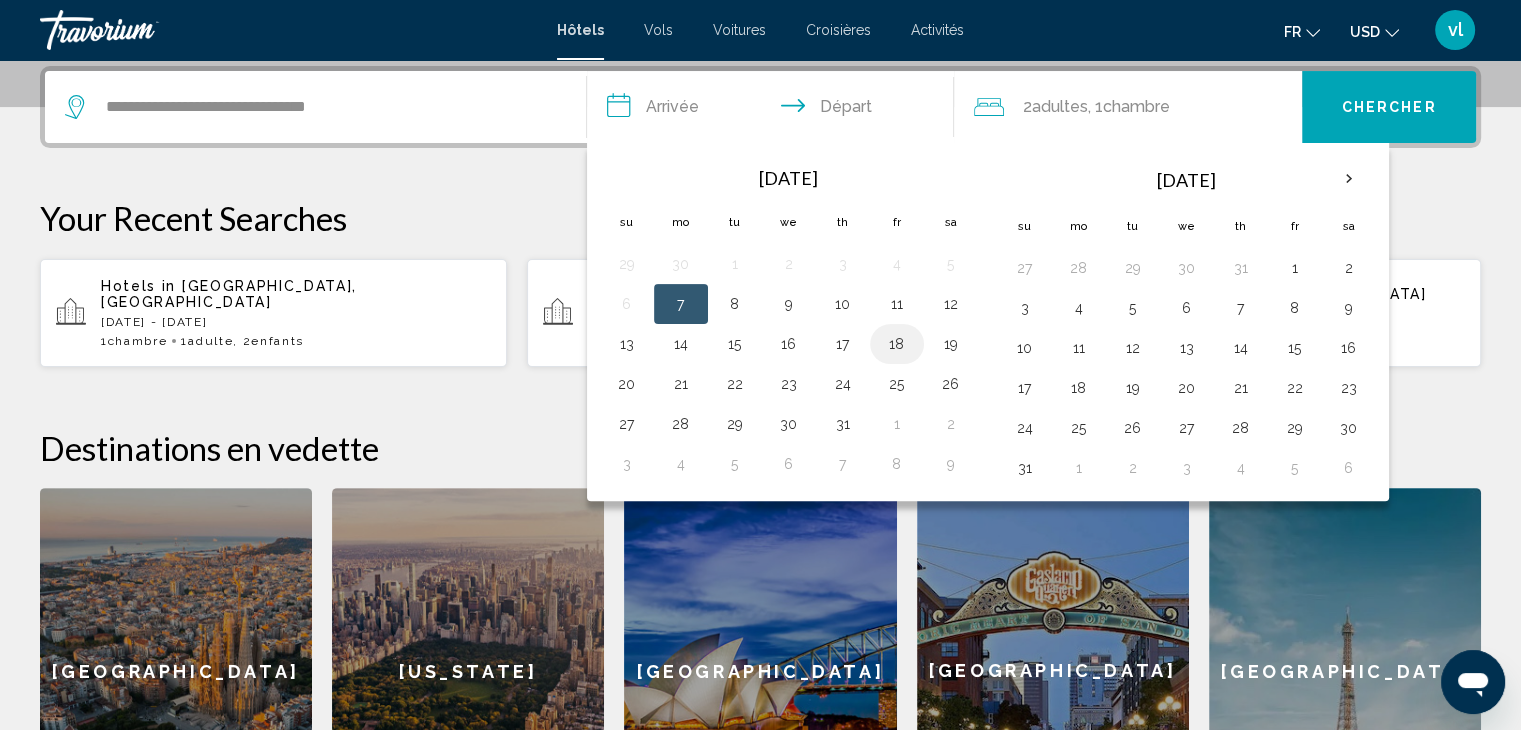 click on "18" at bounding box center (897, 344) 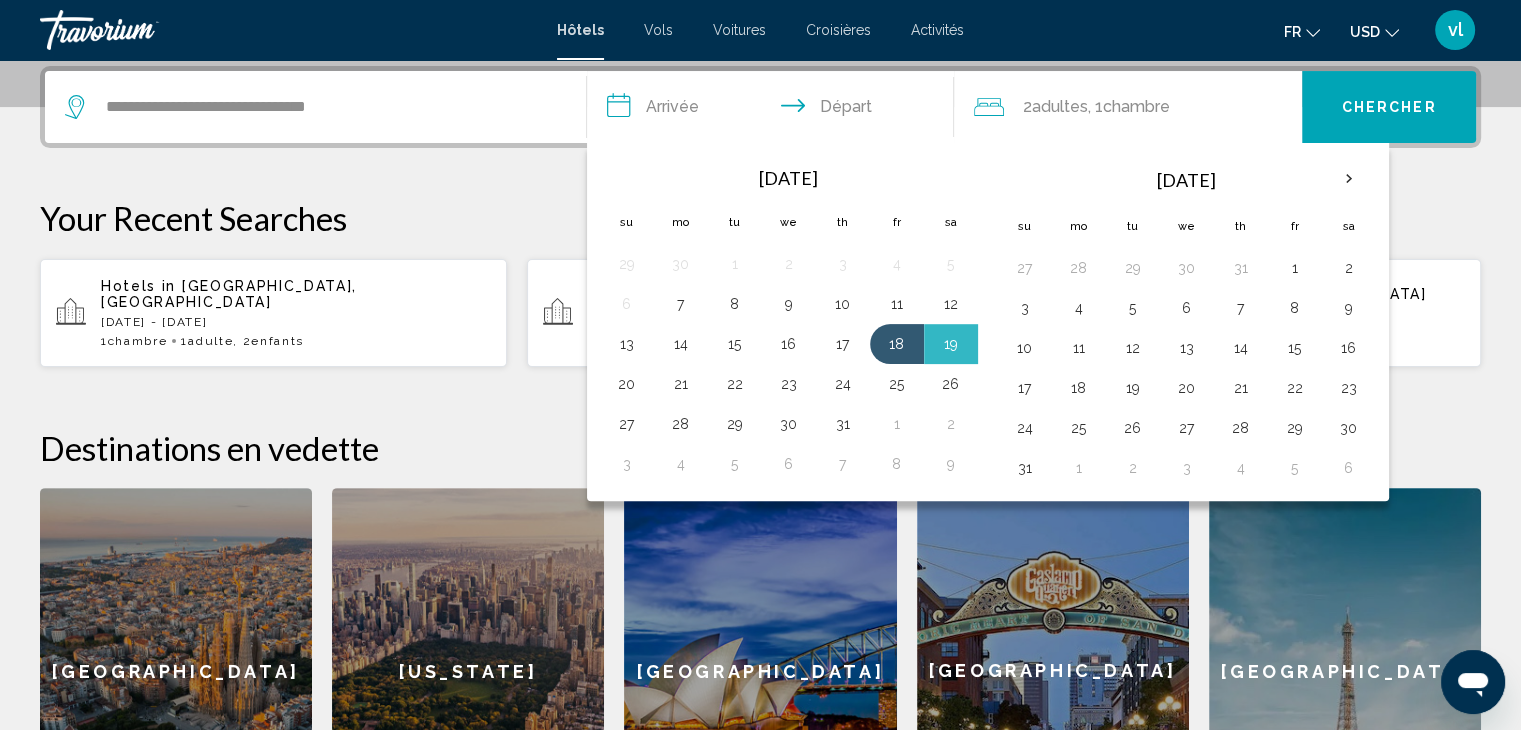 click on "20" at bounding box center [627, 384] 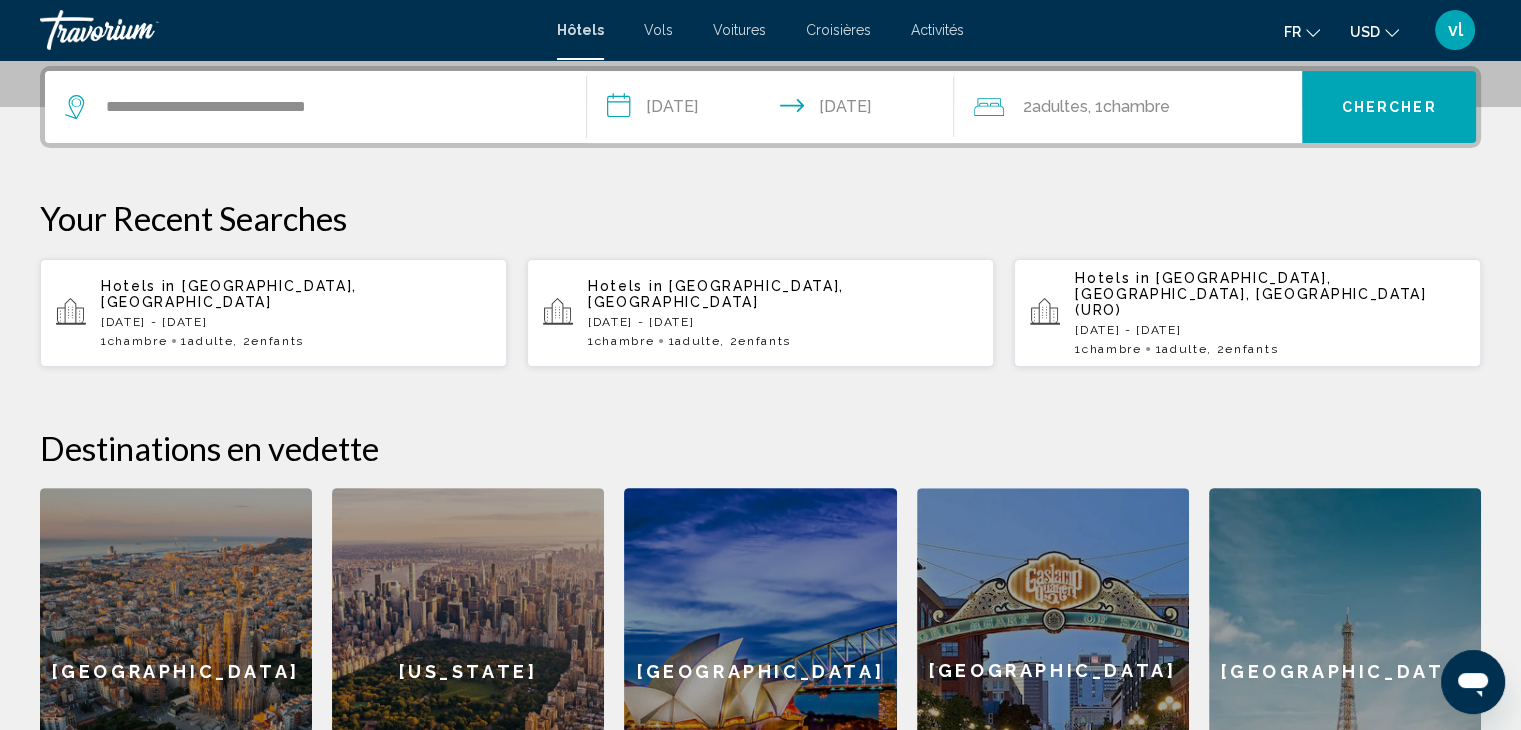 click on "Adultes" 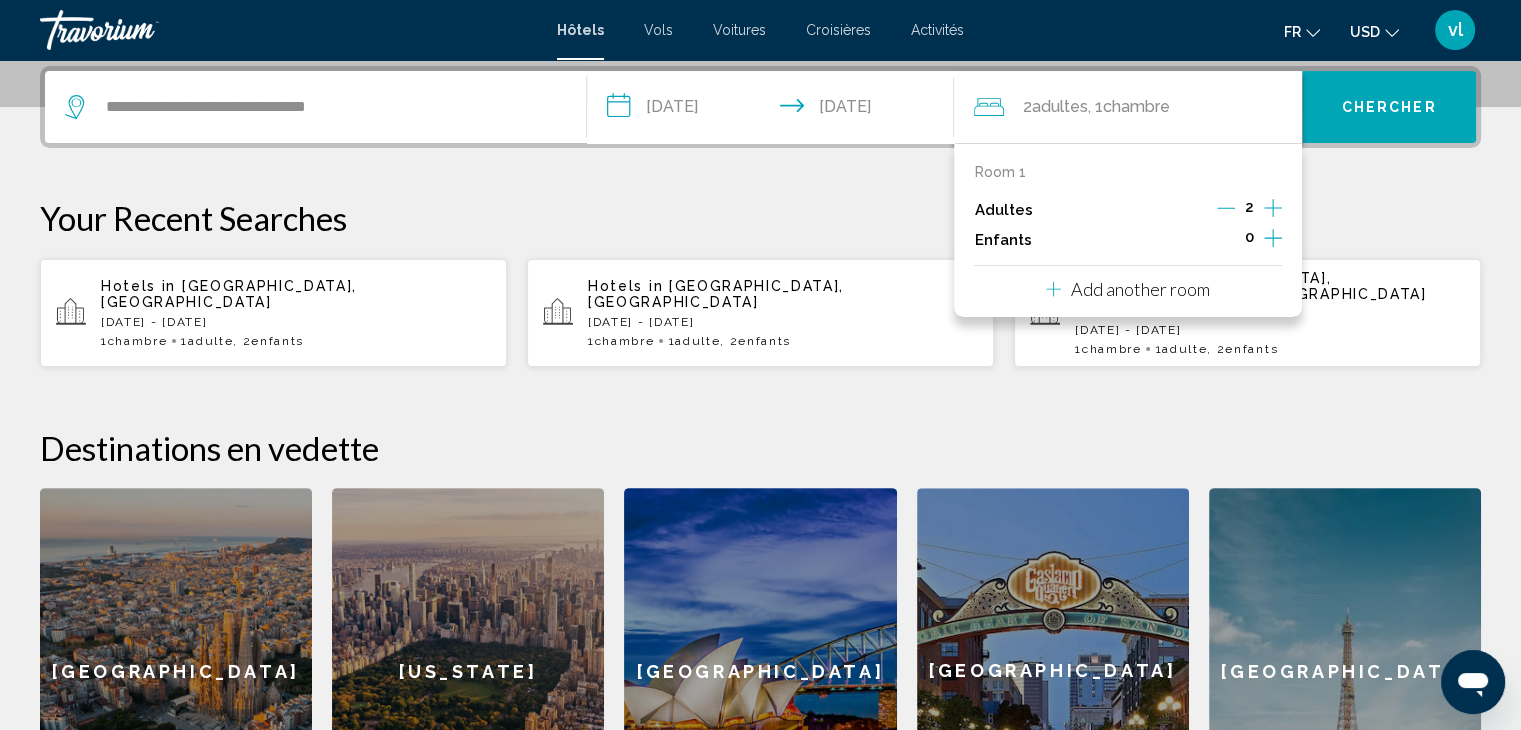 click 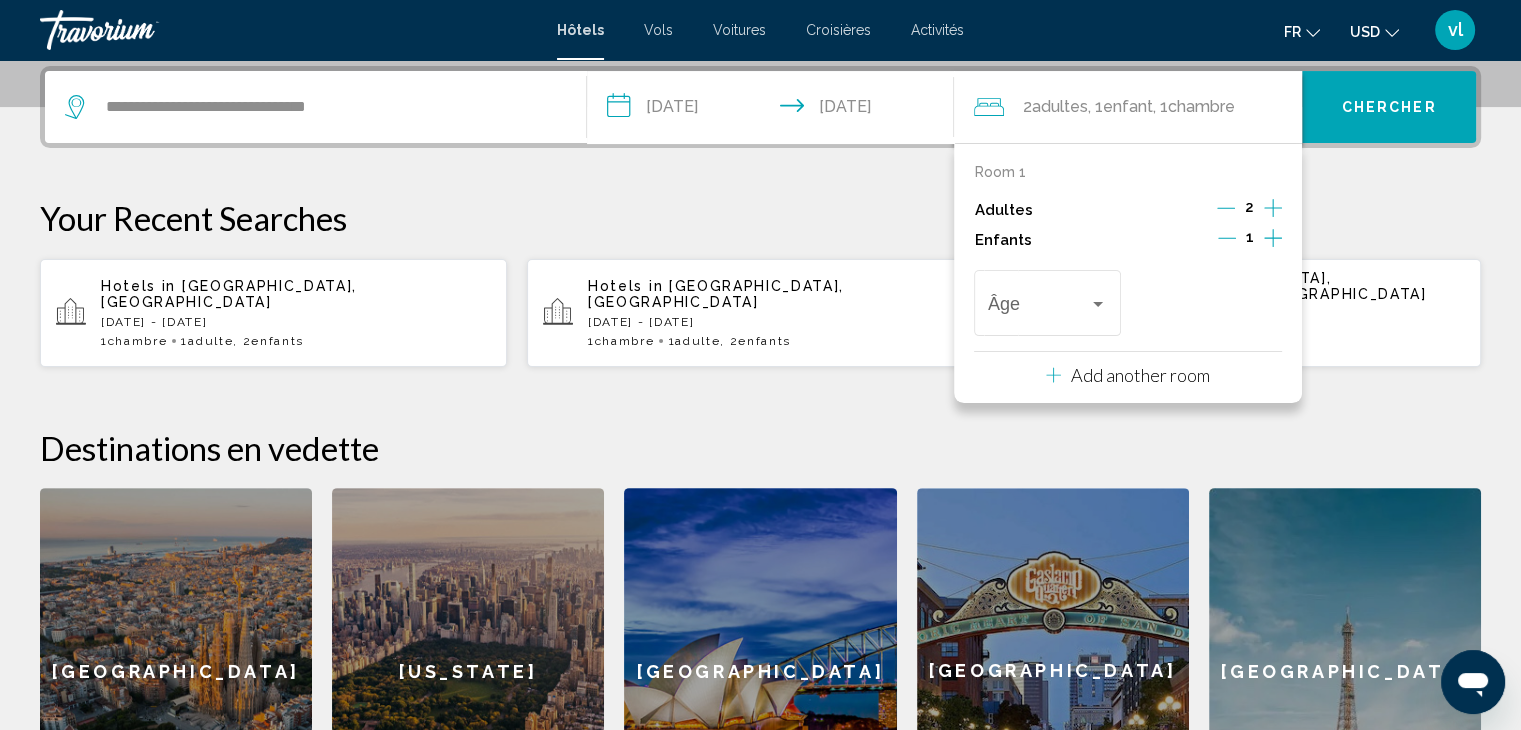 click 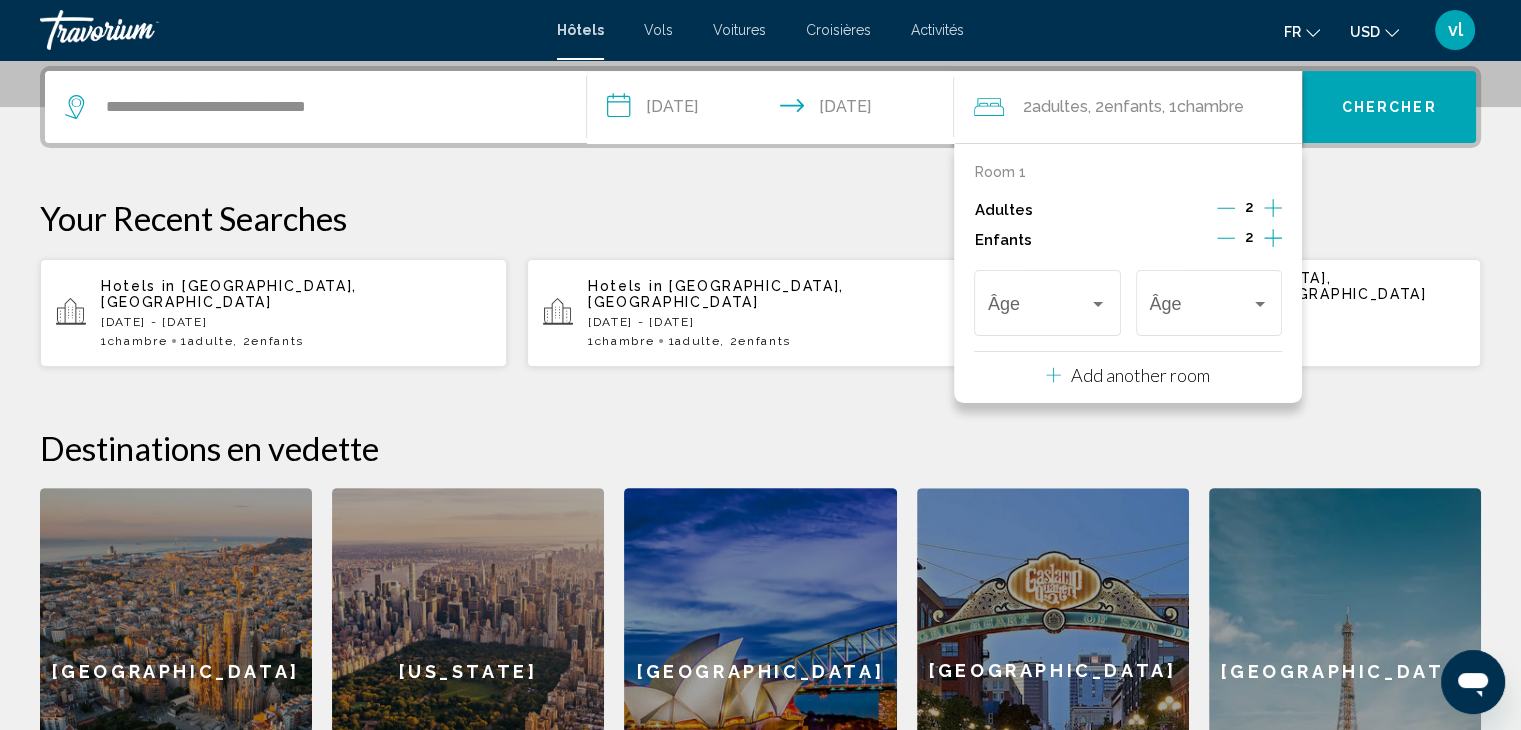click 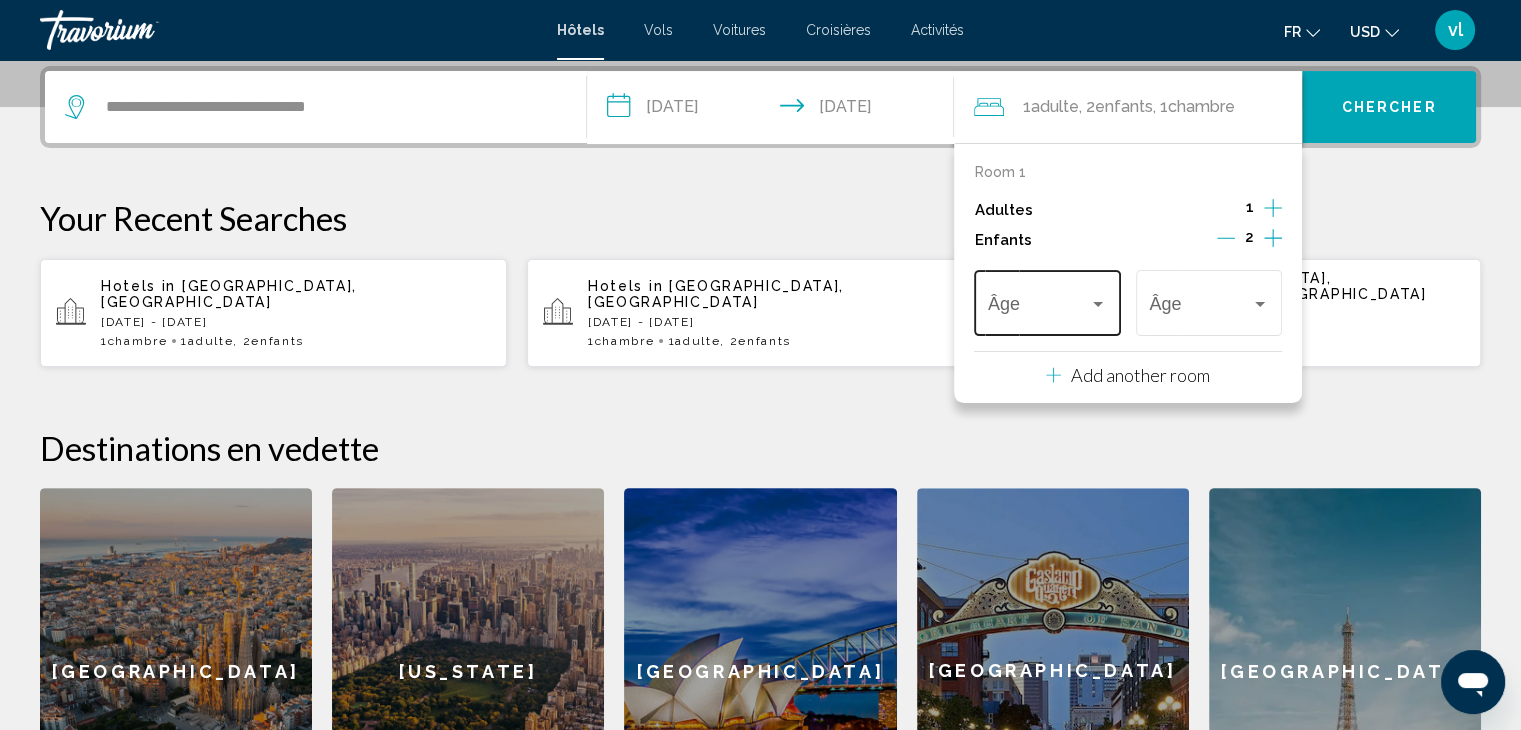 click at bounding box center (1038, 308) 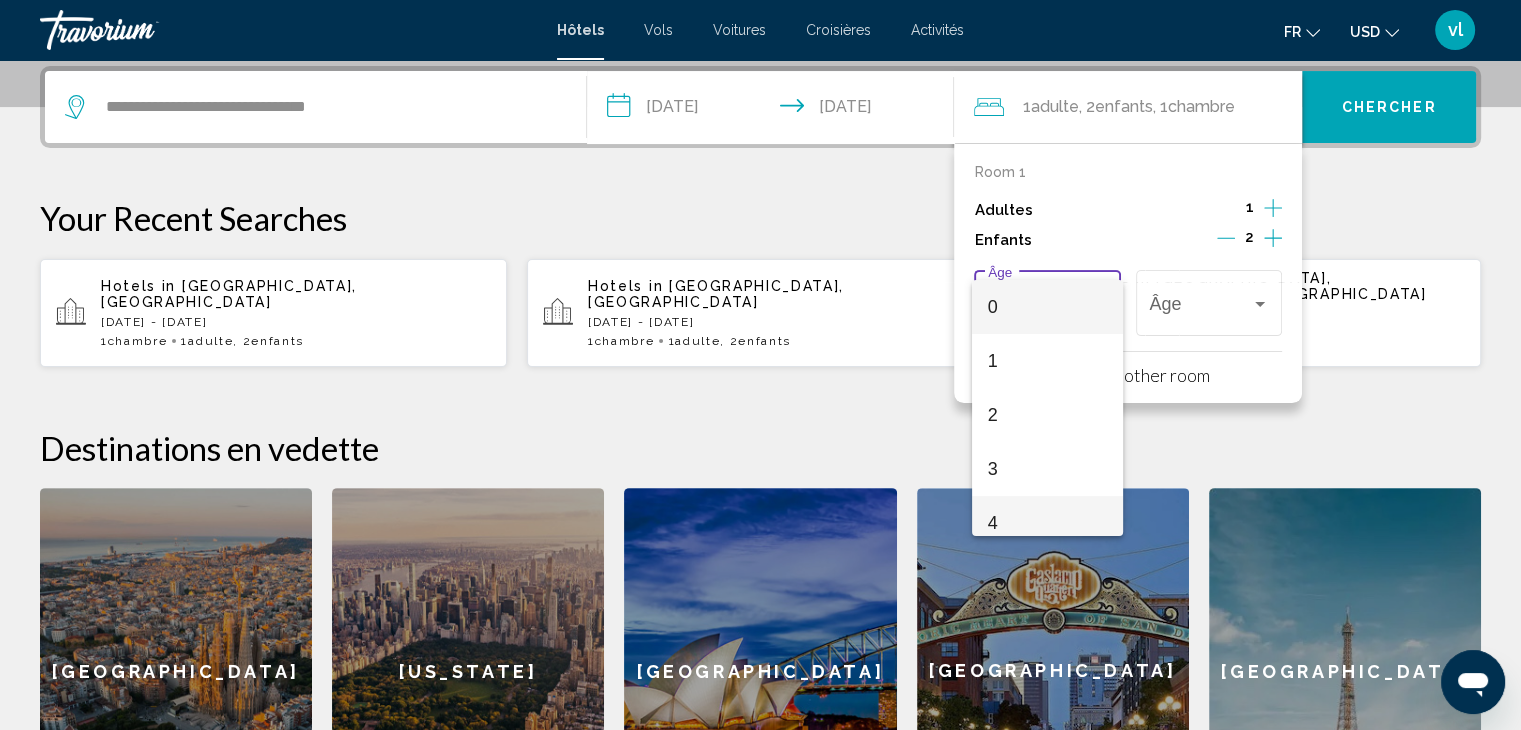 click on "4" at bounding box center (1047, 523) 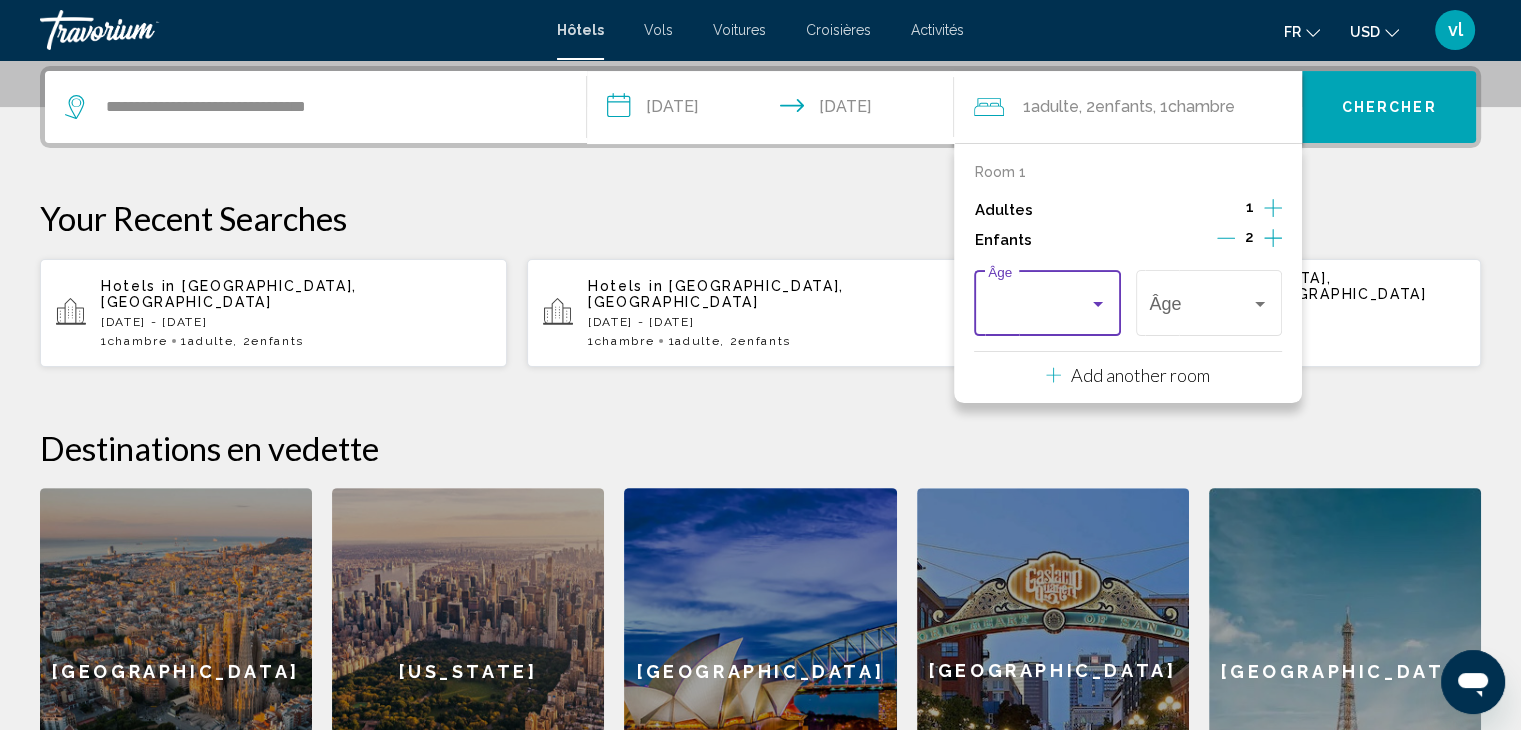 scroll, scrollTop: 14, scrollLeft: 0, axis: vertical 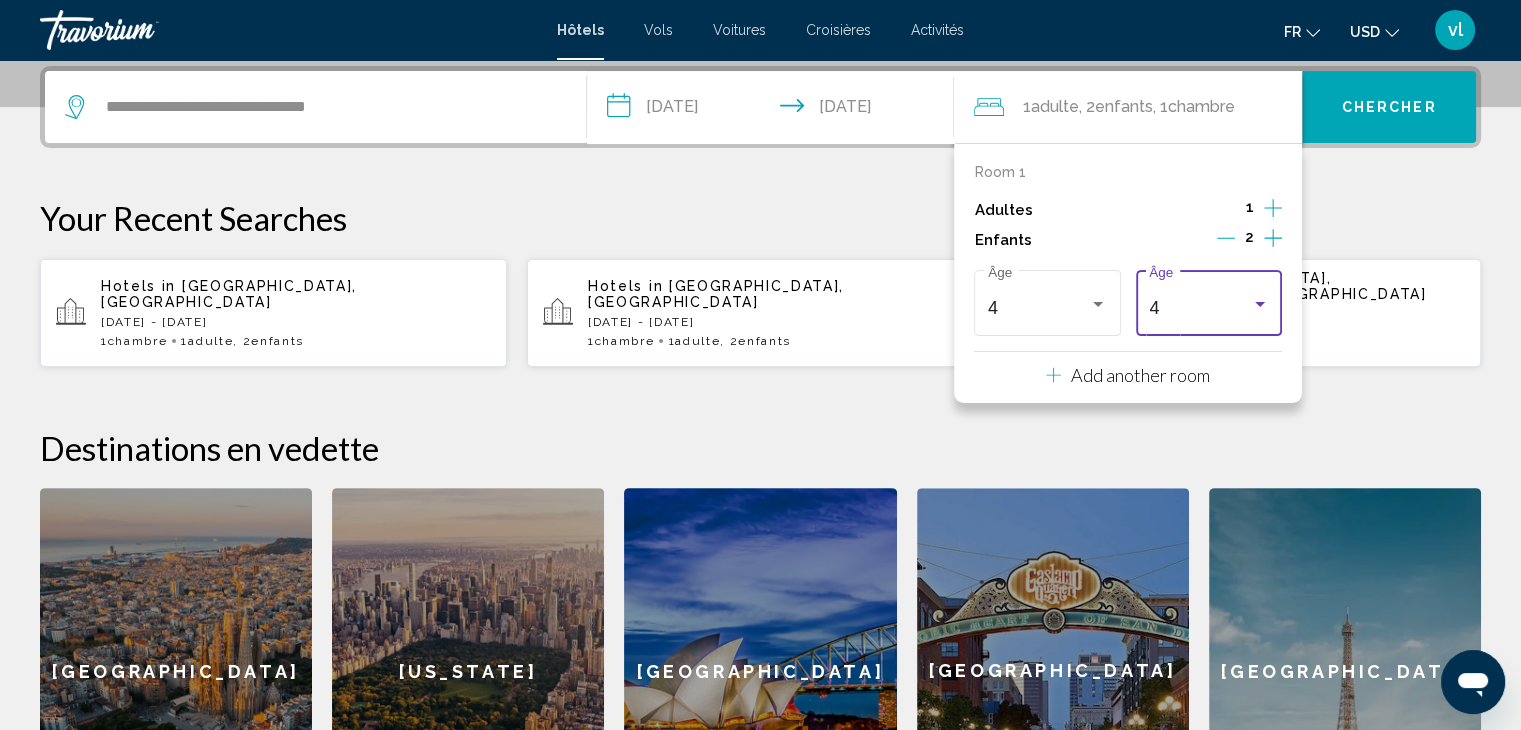 click on "4" at bounding box center [1199, 308] 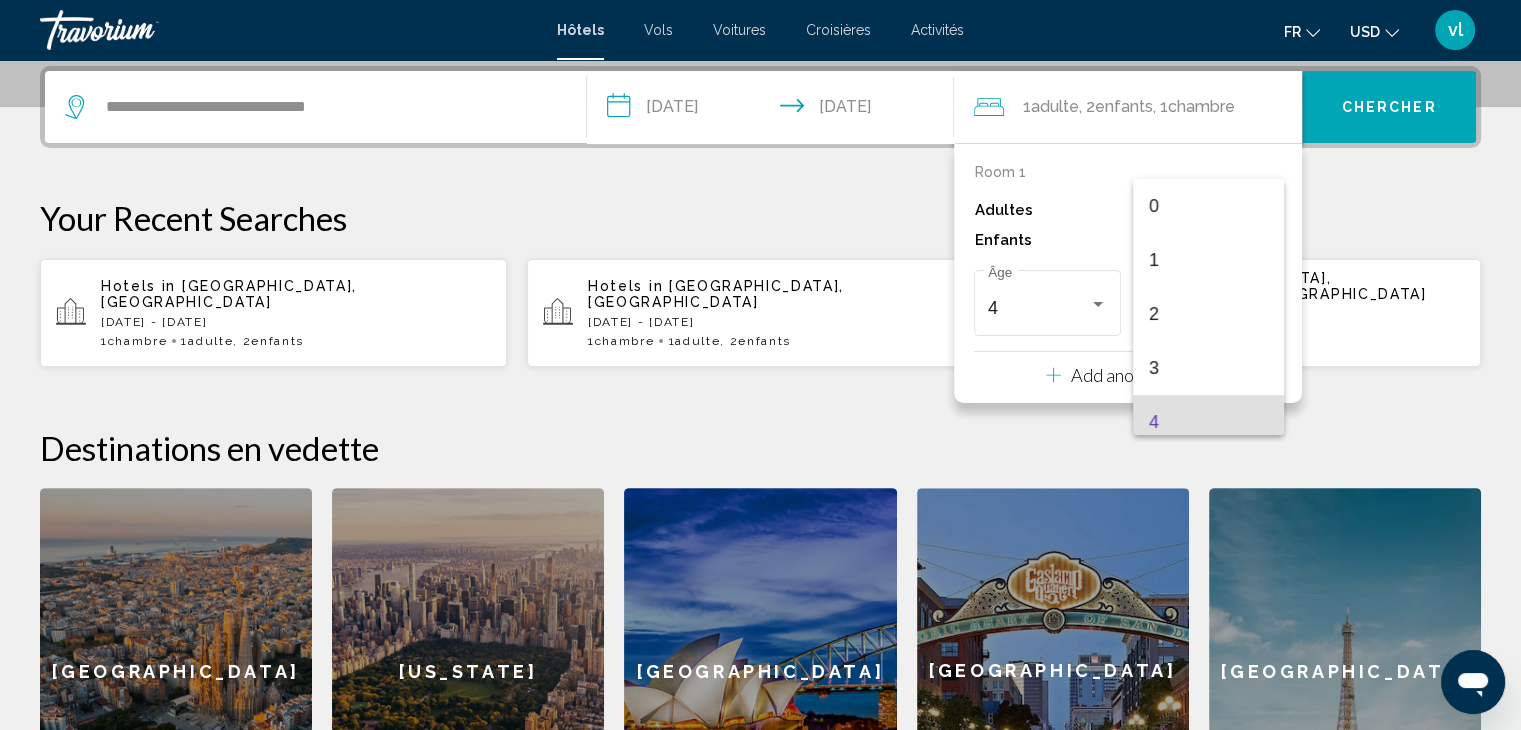 scroll, scrollTop: 115, scrollLeft: 0, axis: vertical 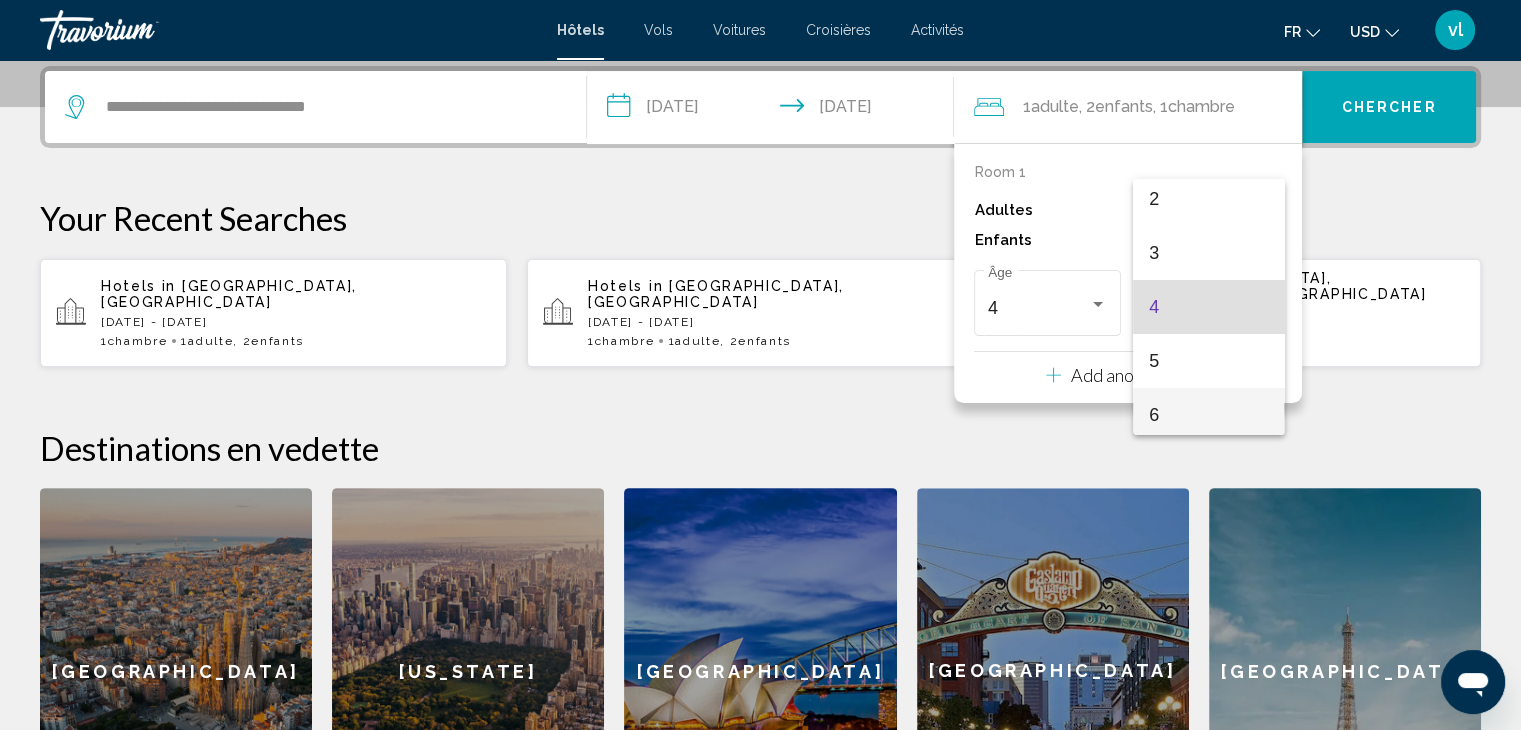 click on "6" at bounding box center (1208, 415) 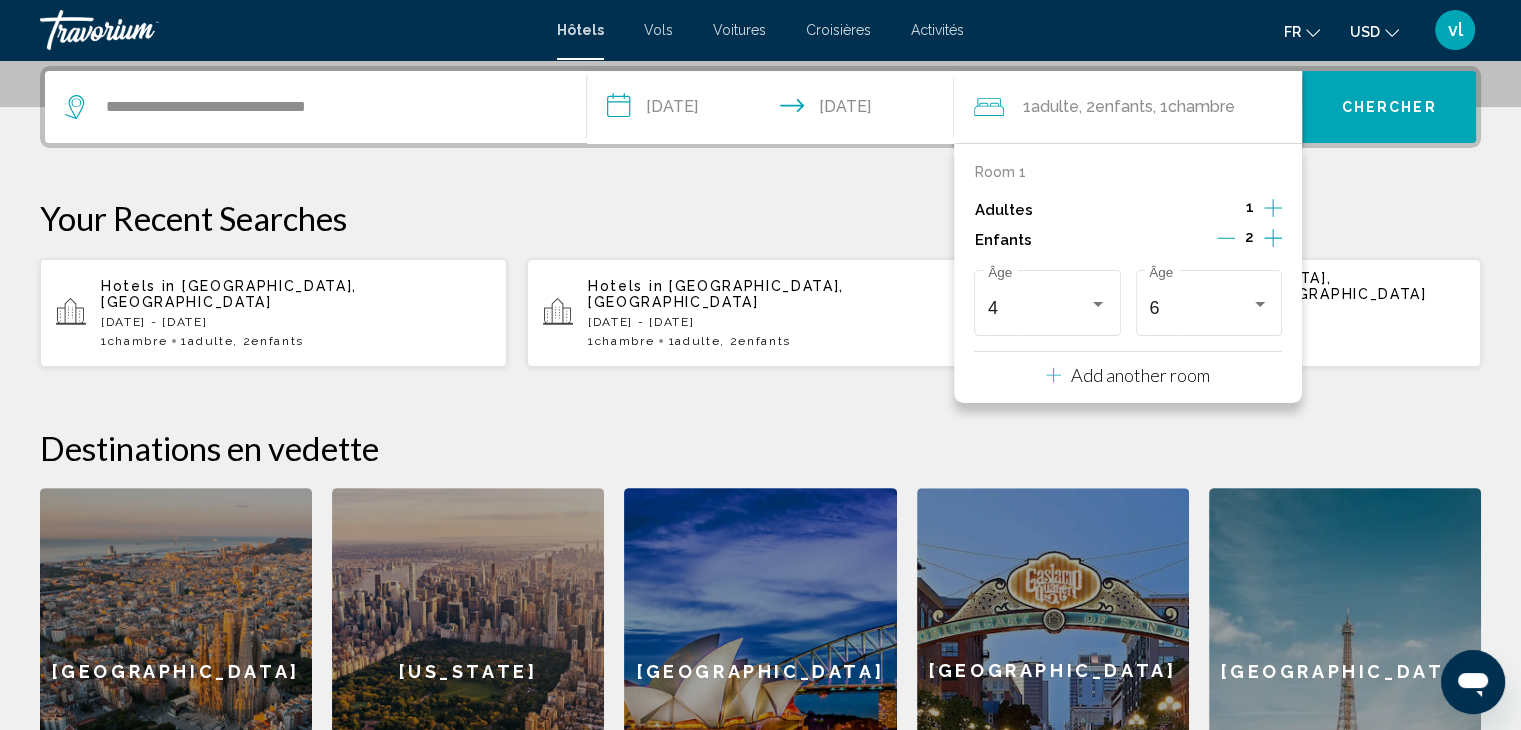 click on "Chercher" at bounding box center [1389, 107] 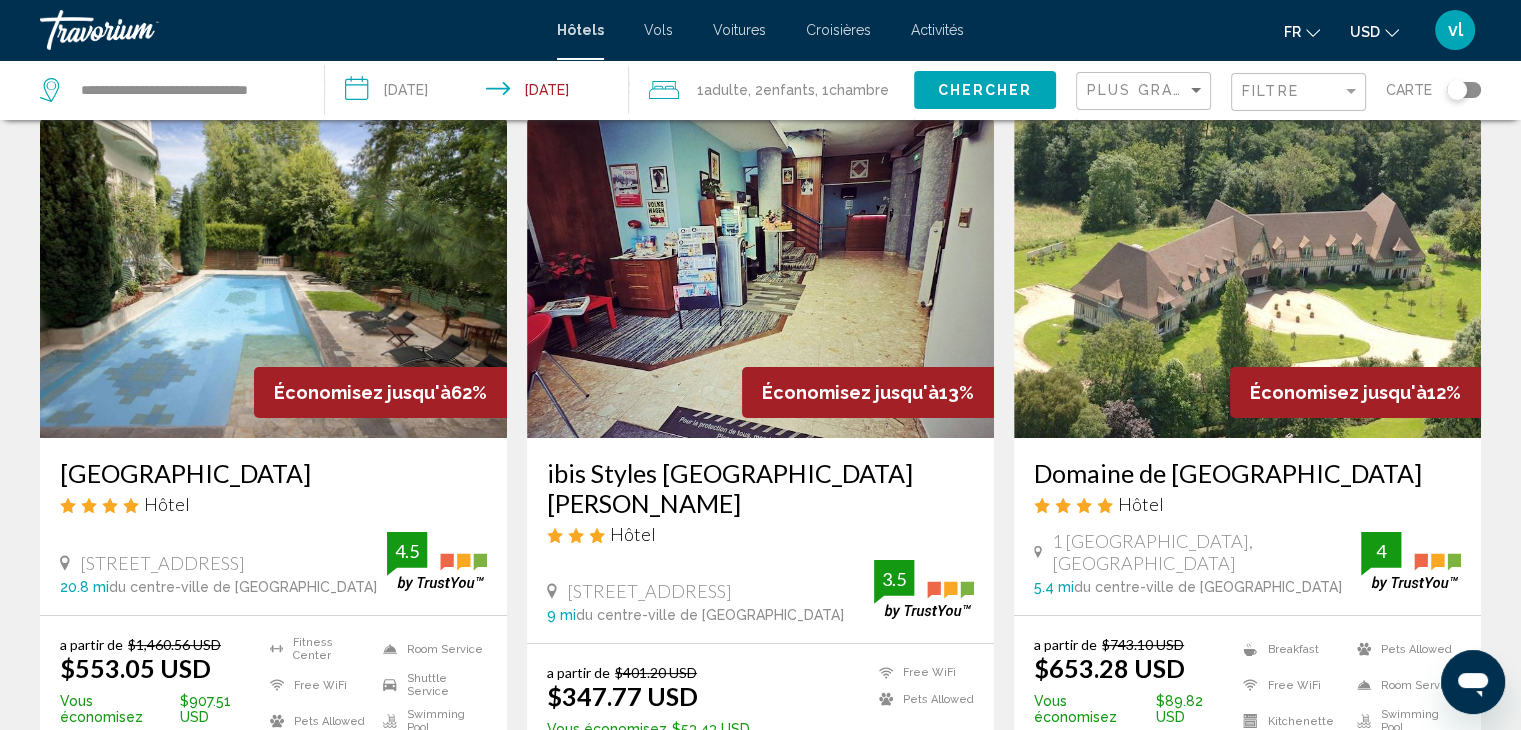 scroll, scrollTop: 0, scrollLeft: 0, axis: both 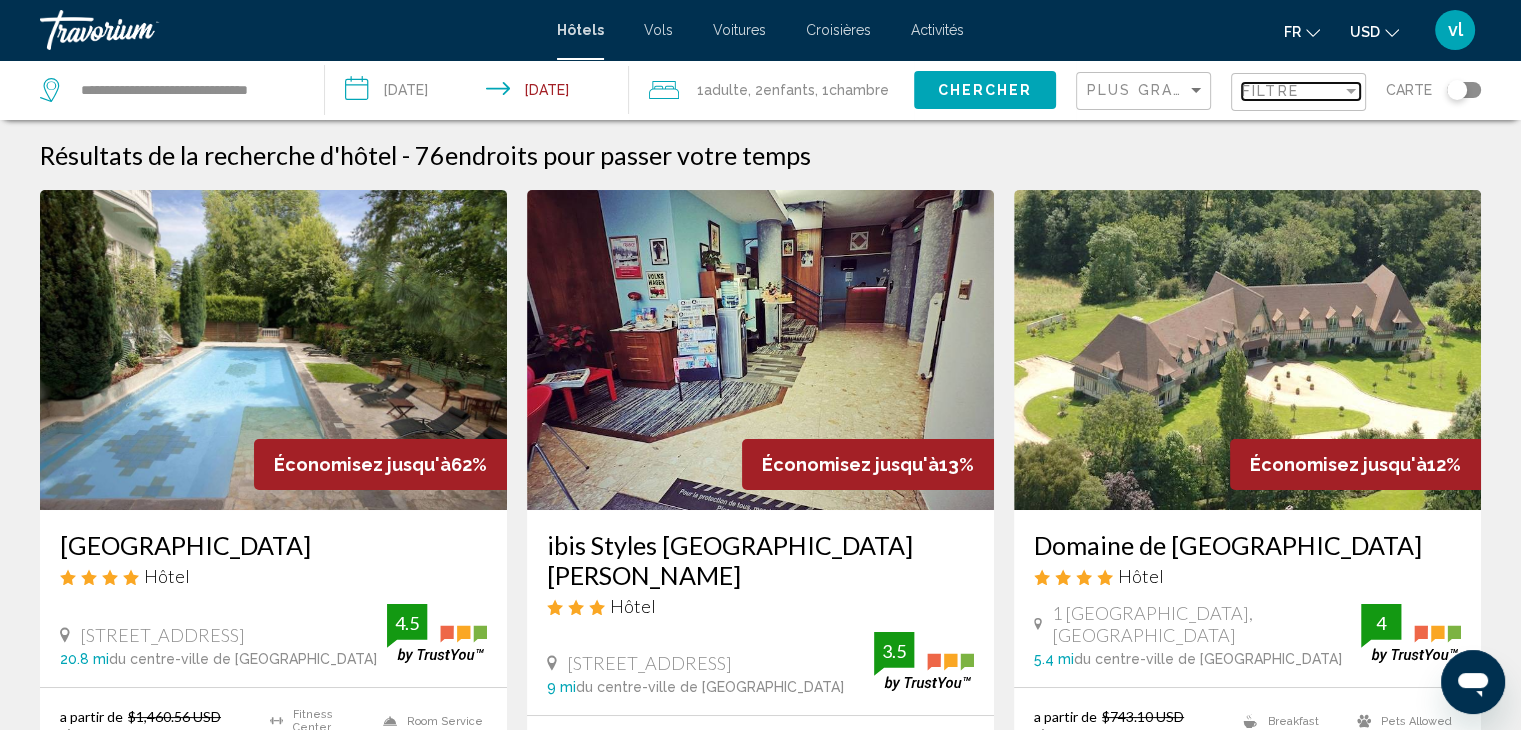 click on "Filtre" at bounding box center [1270, 91] 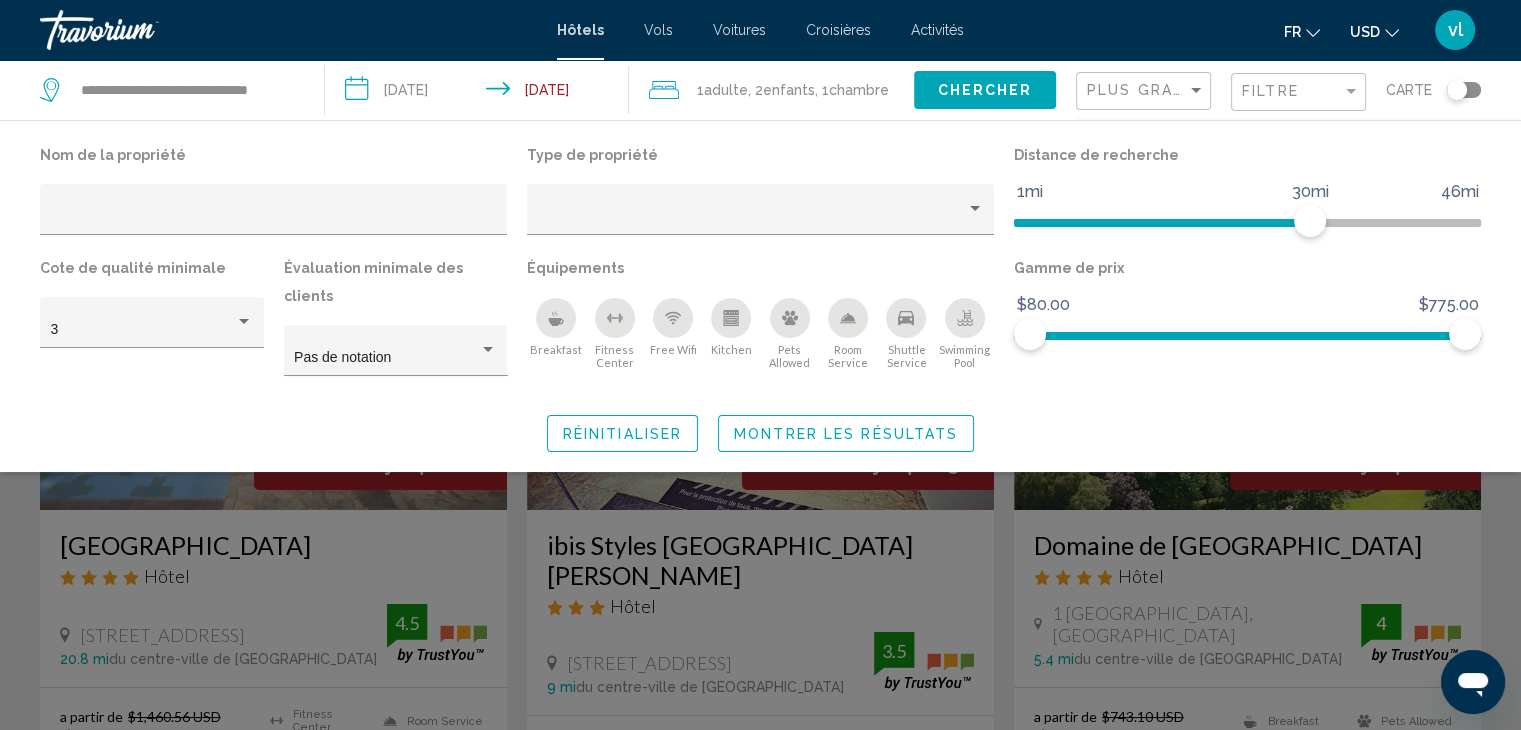 click 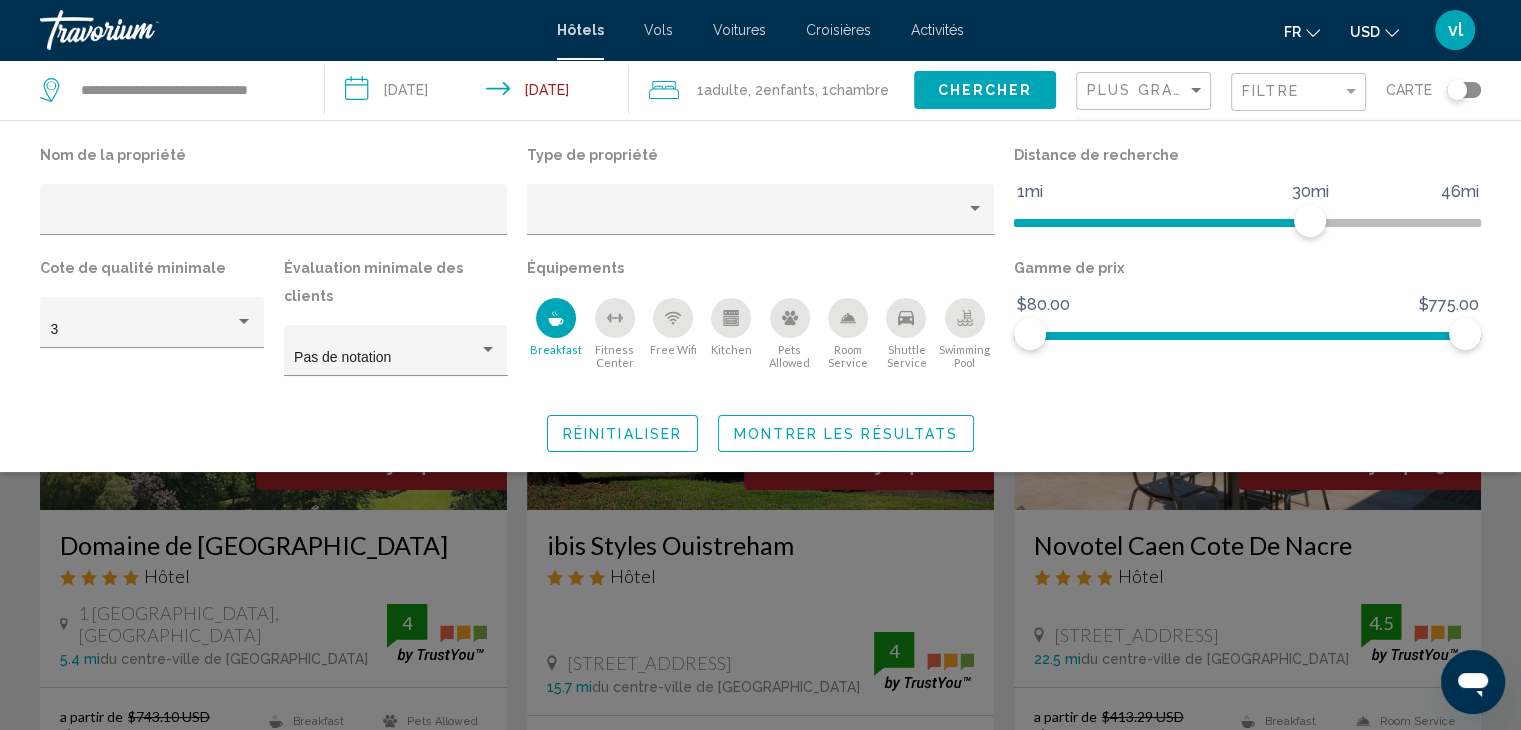 click 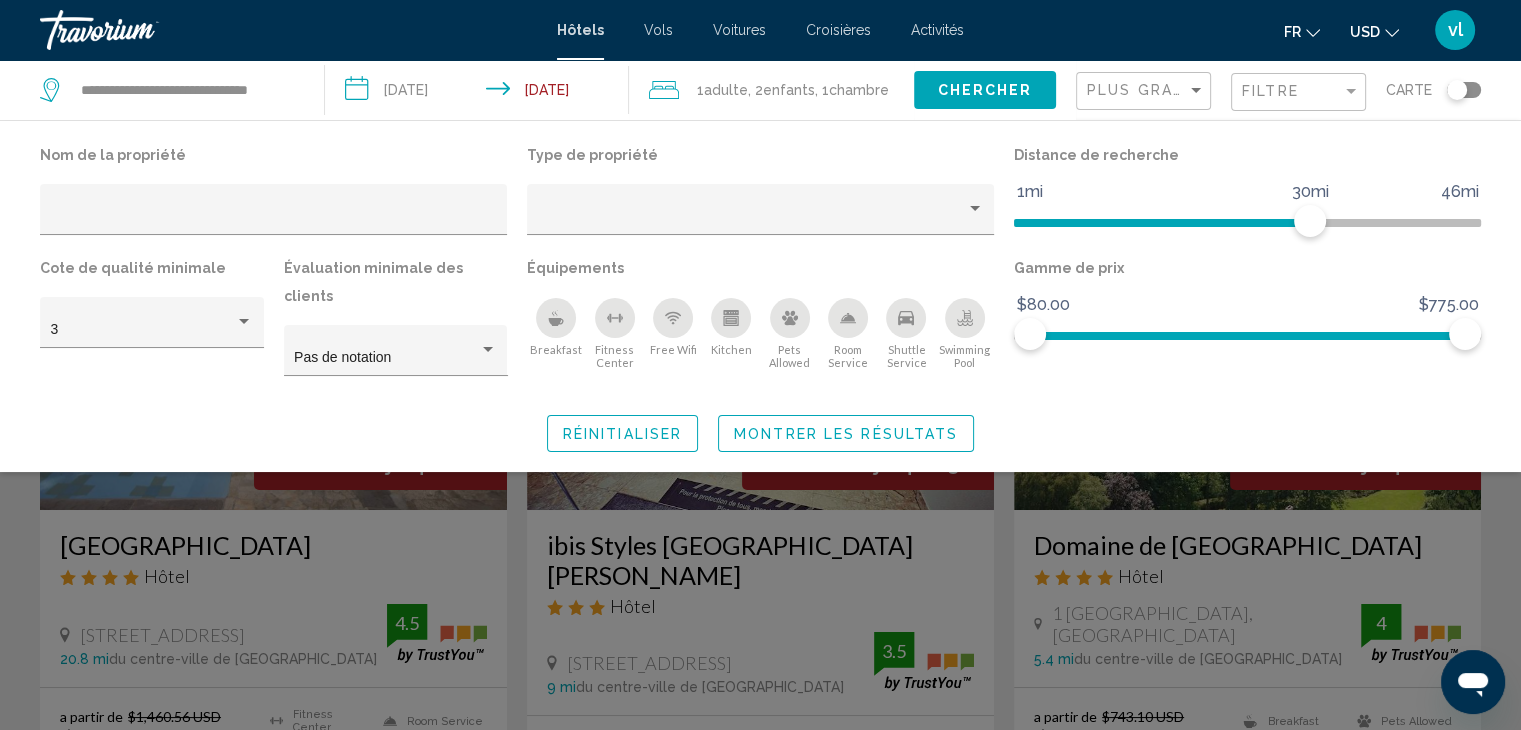 click 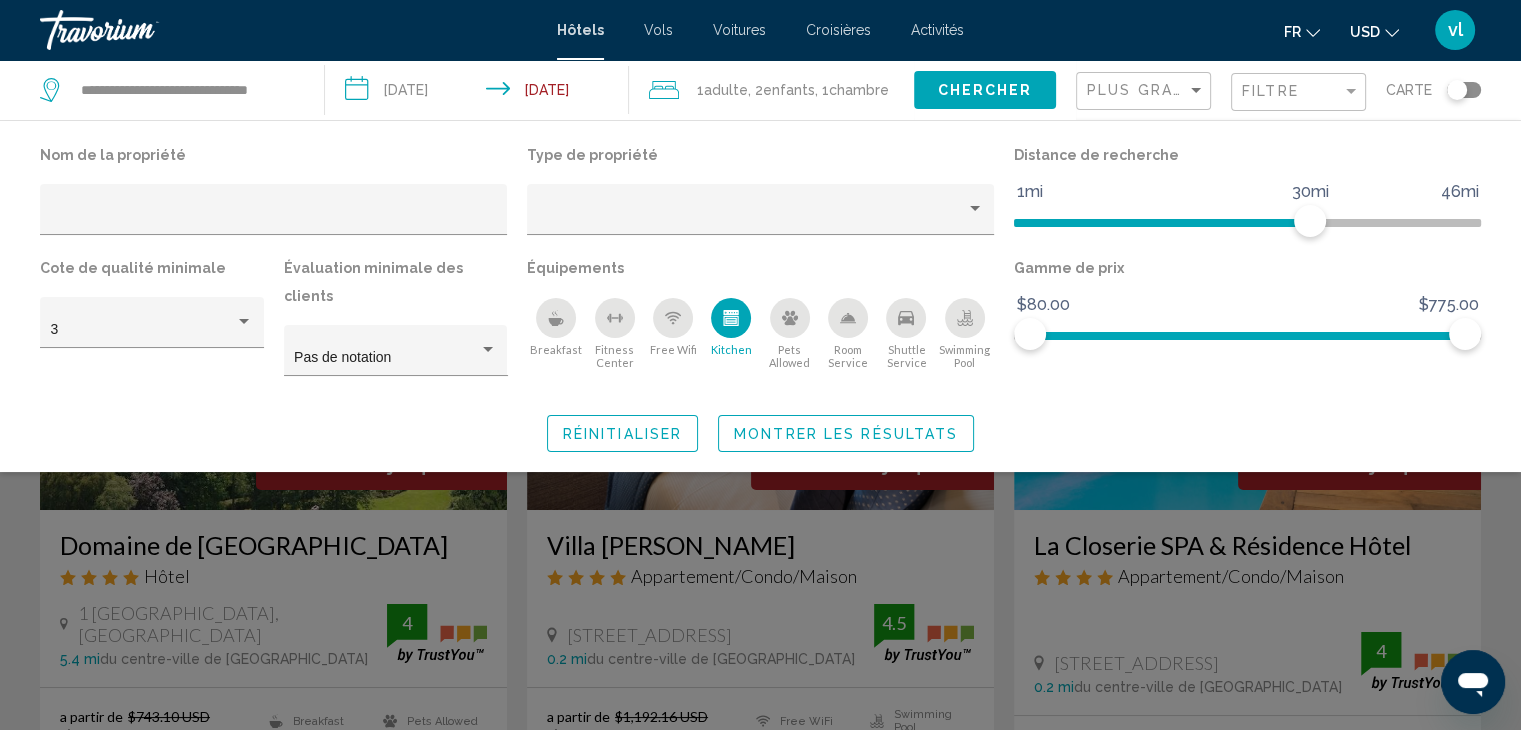 click 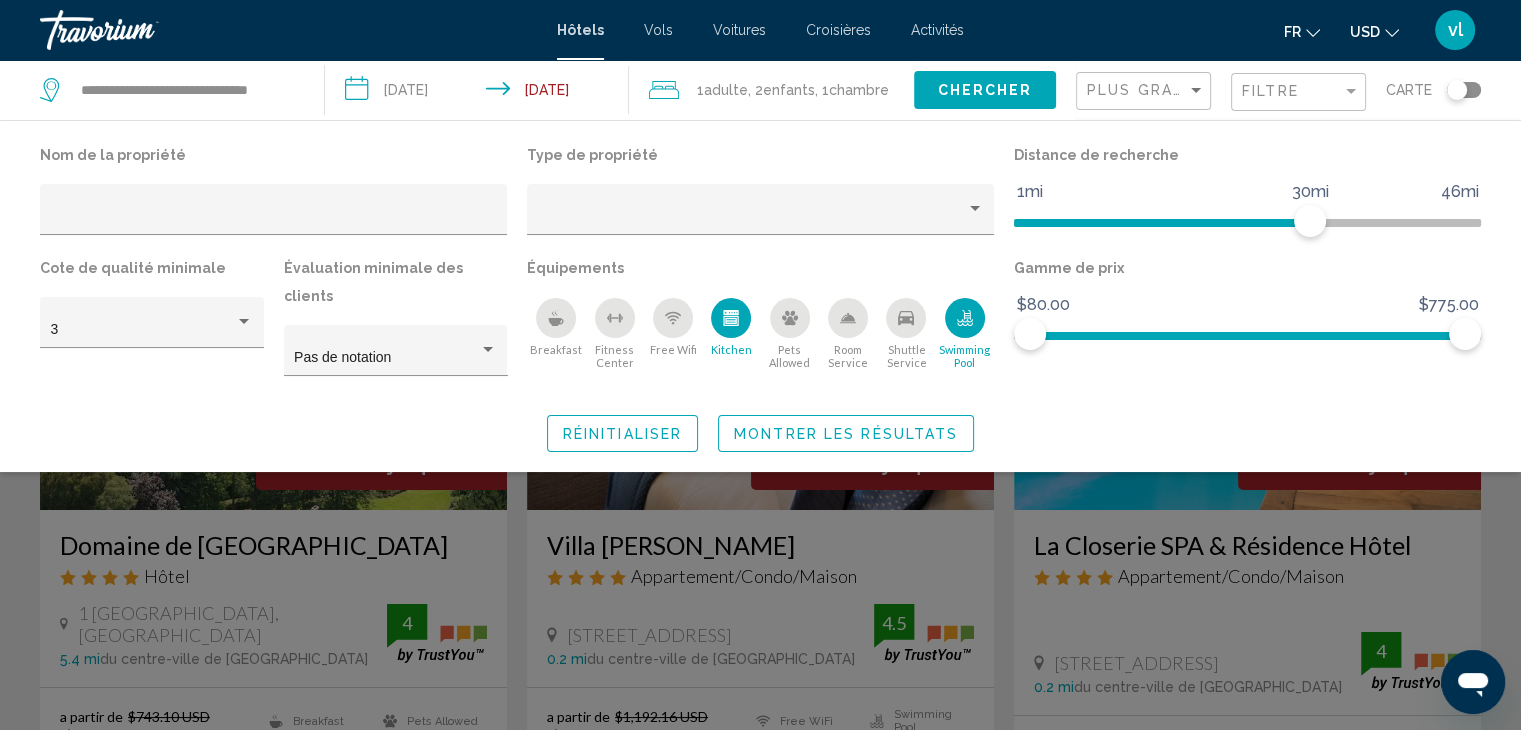 click on "Montrer les résultats" 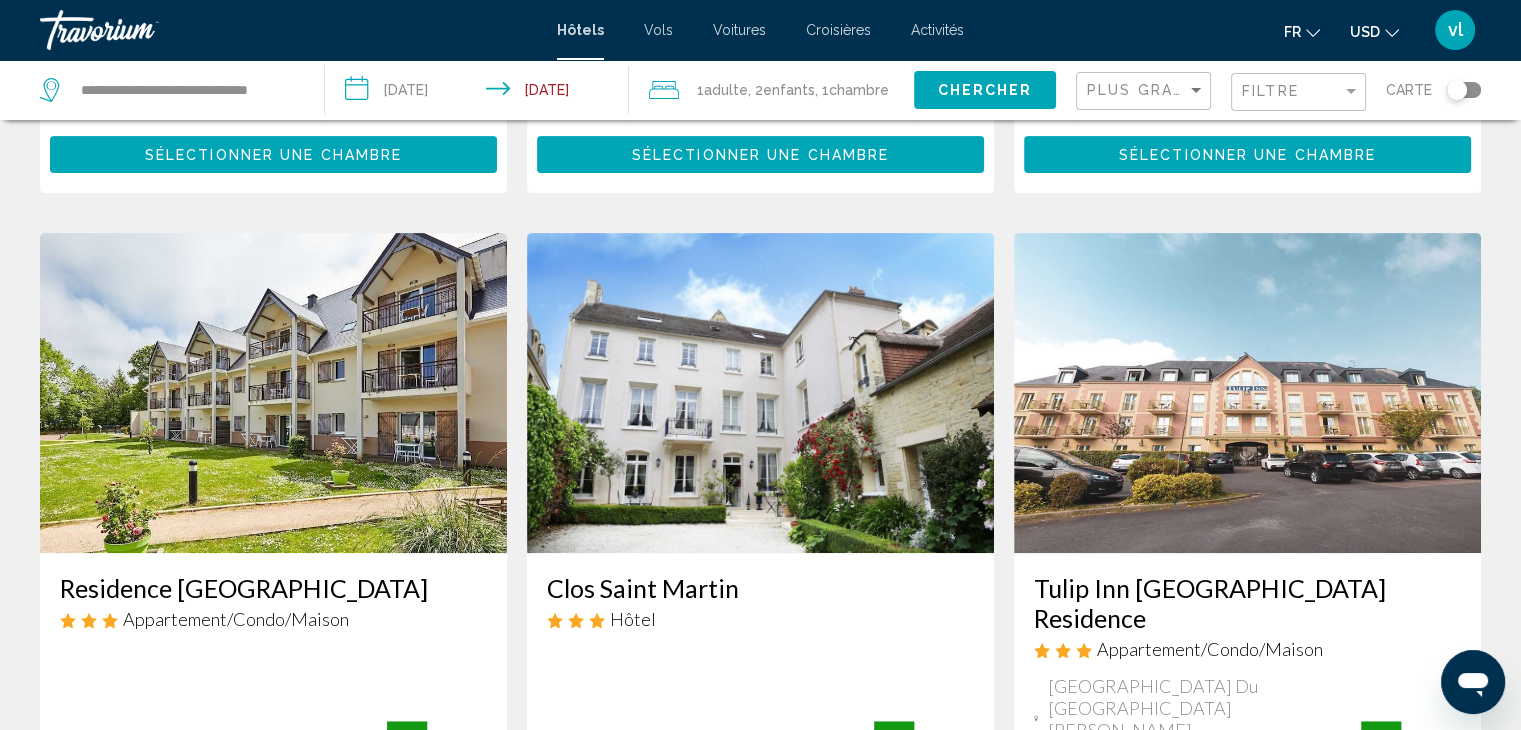 scroll, scrollTop: 900, scrollLeft: 0, axis: vertical 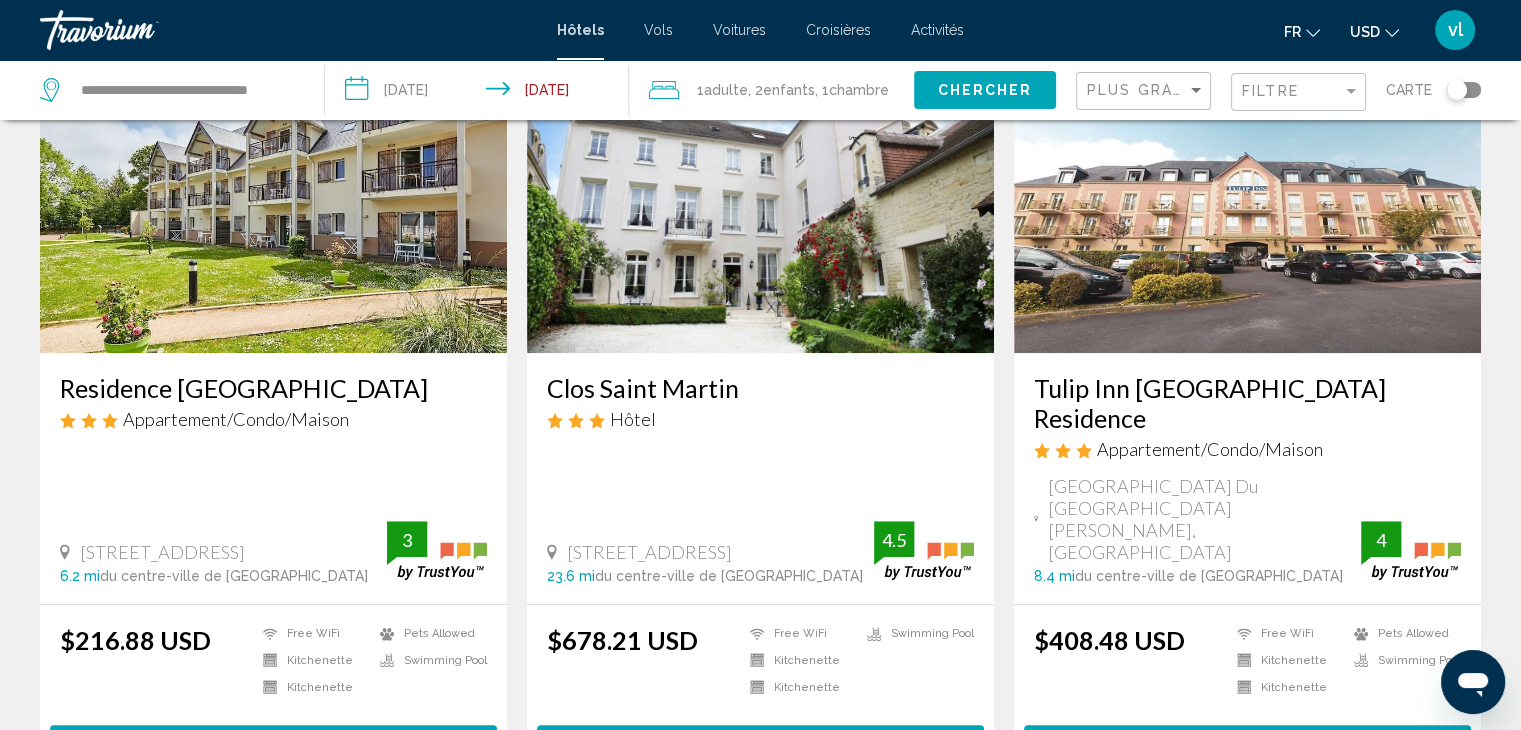 click on "Residence [GEOGRAPHIC_DATA]" at bounding box center [273, 388] 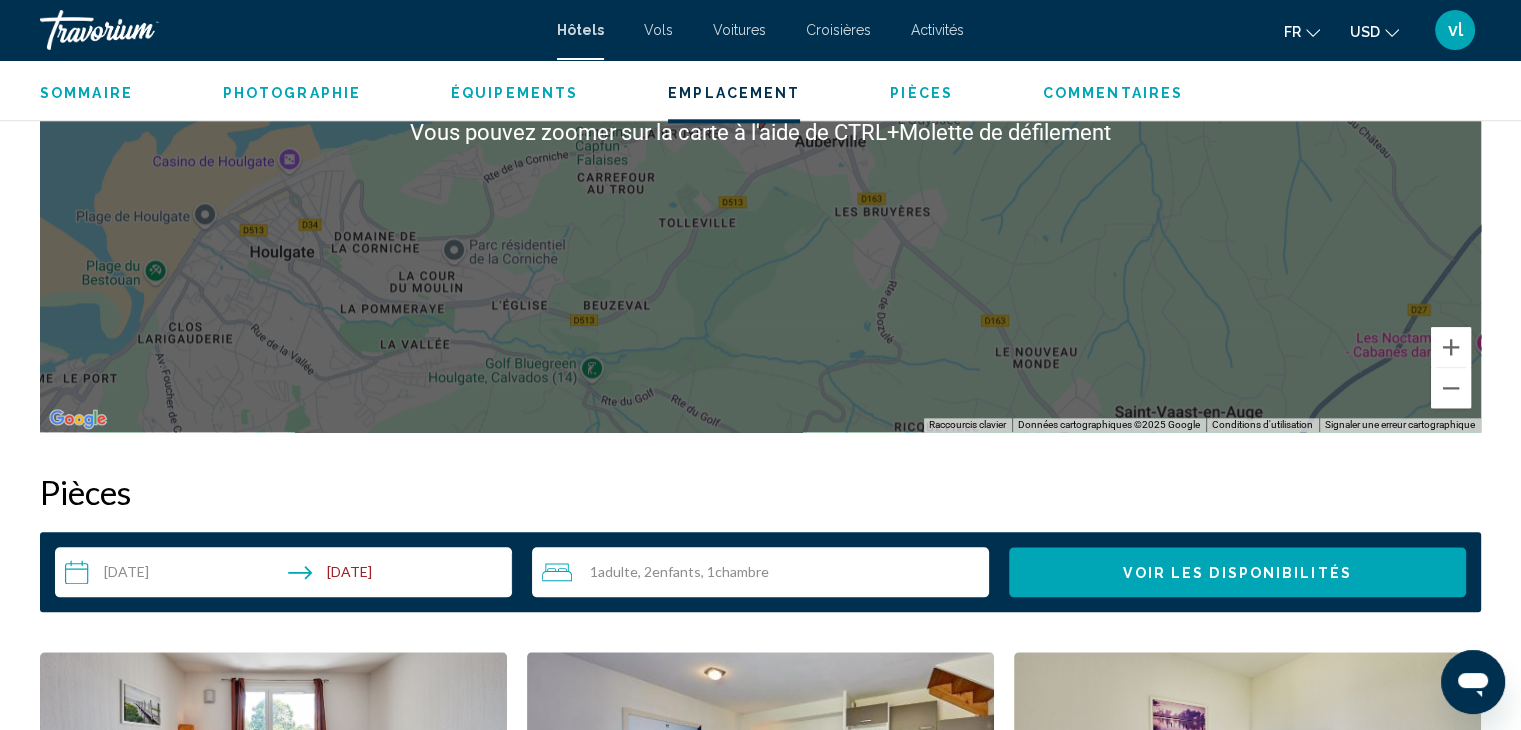 scroll, scrollTop: 2400, scrollLeft: 0, axis: vertical 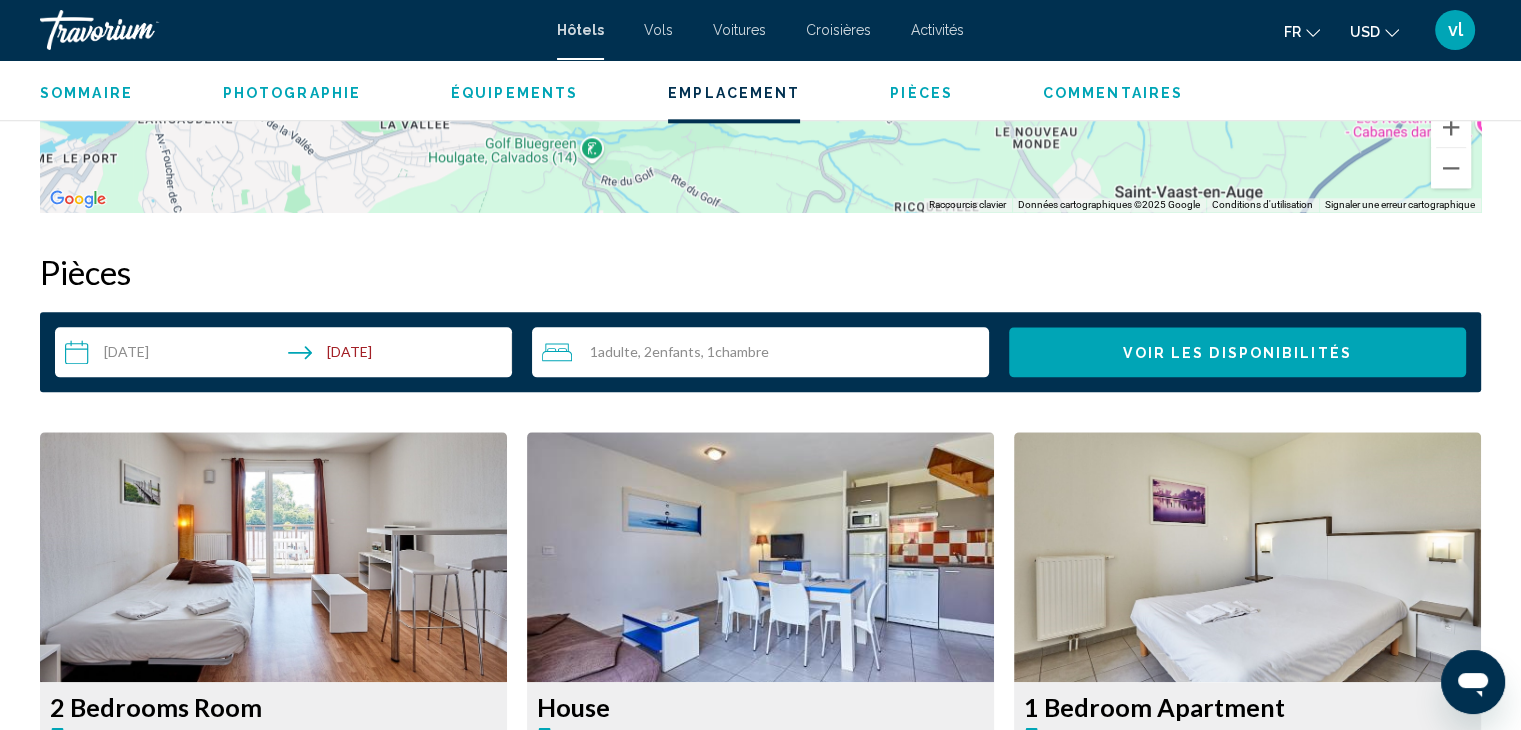 click on "USD
USD ($) MXN (Mex$) CAD (Can$) GBP (£) EUR (€) AUD (A$) NZD (NZ$) CNY (CN¥)" 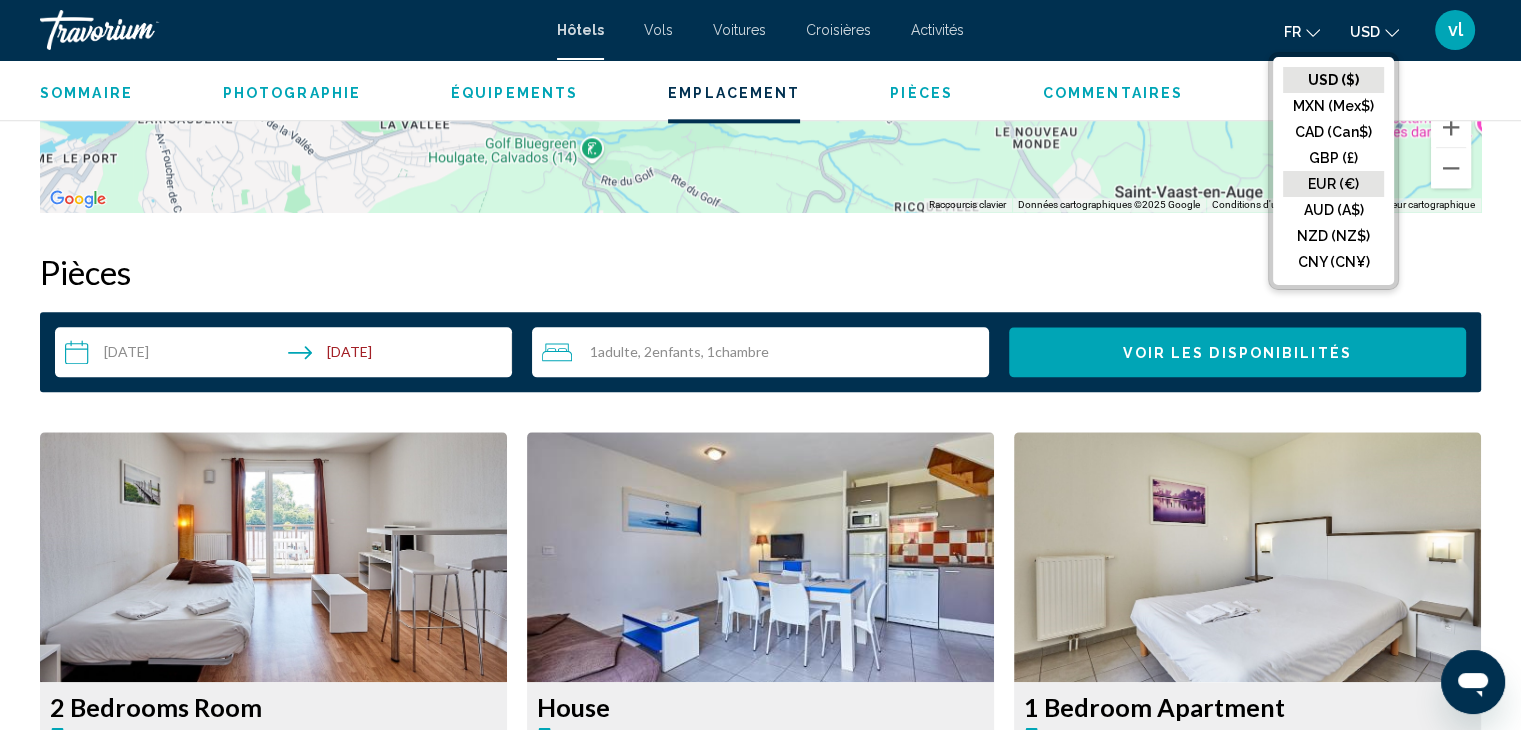 click on "EUR (€)" 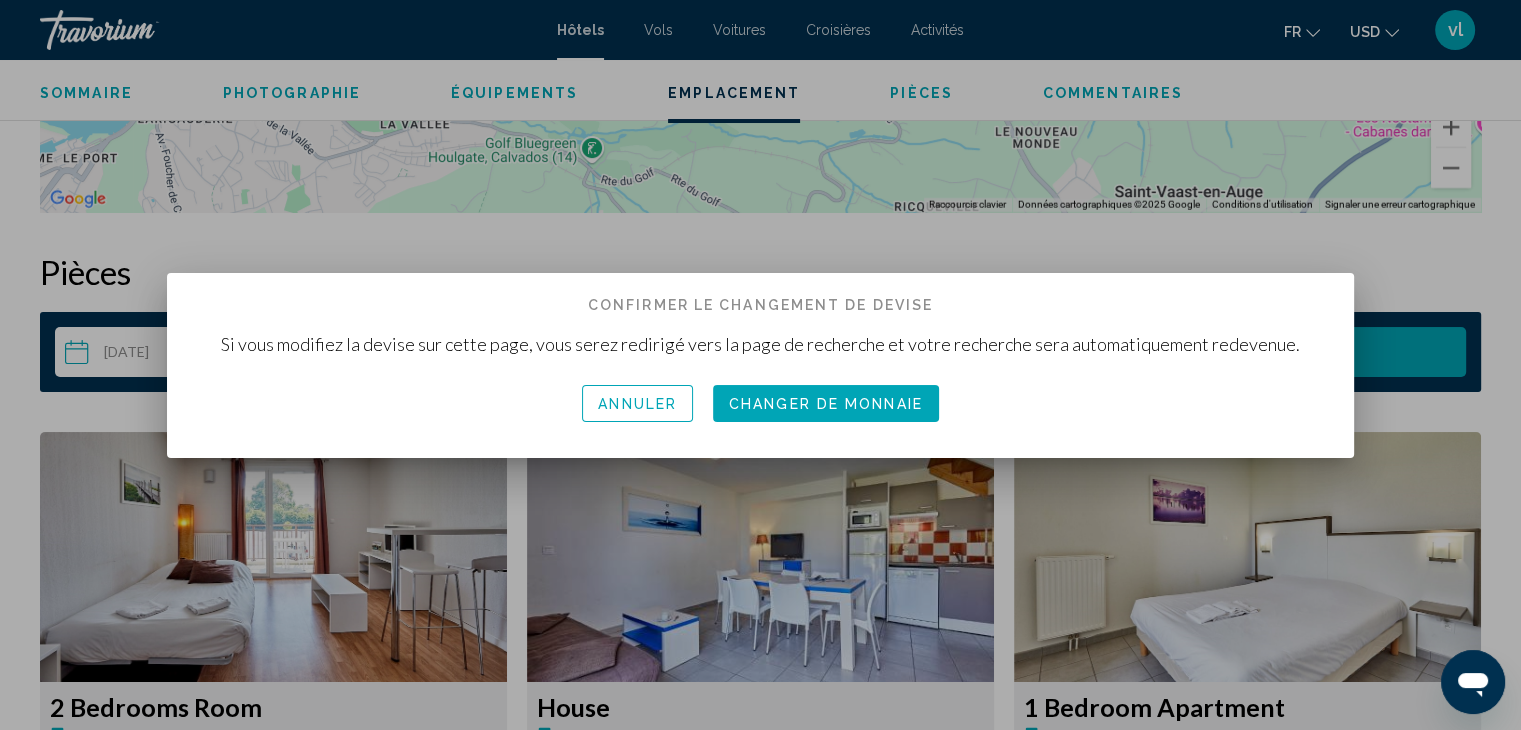 click on "Changer de monnaie" at bounding box center (826, 403) 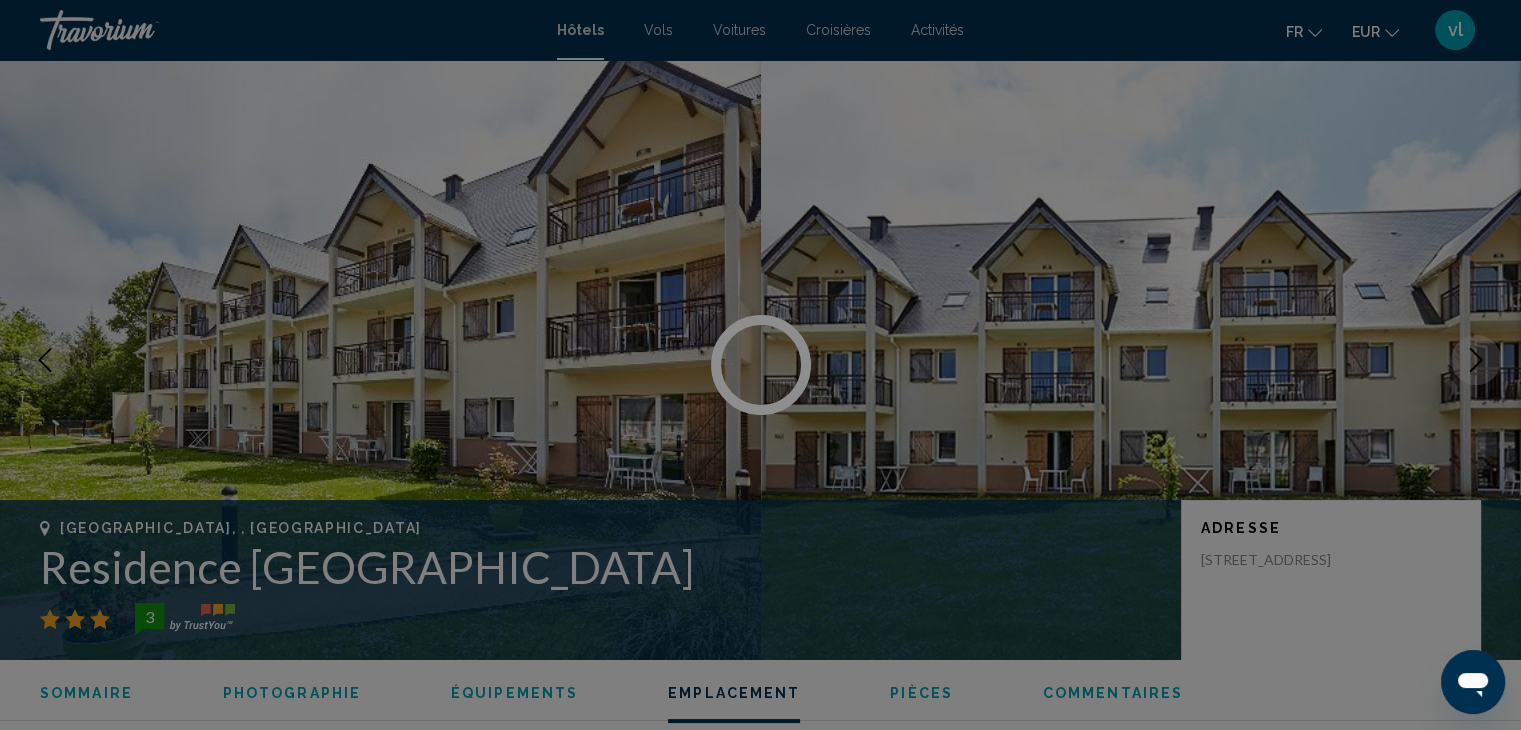 scroll, scrollTop: 2400, scrollLeft: 0, axis: vertical 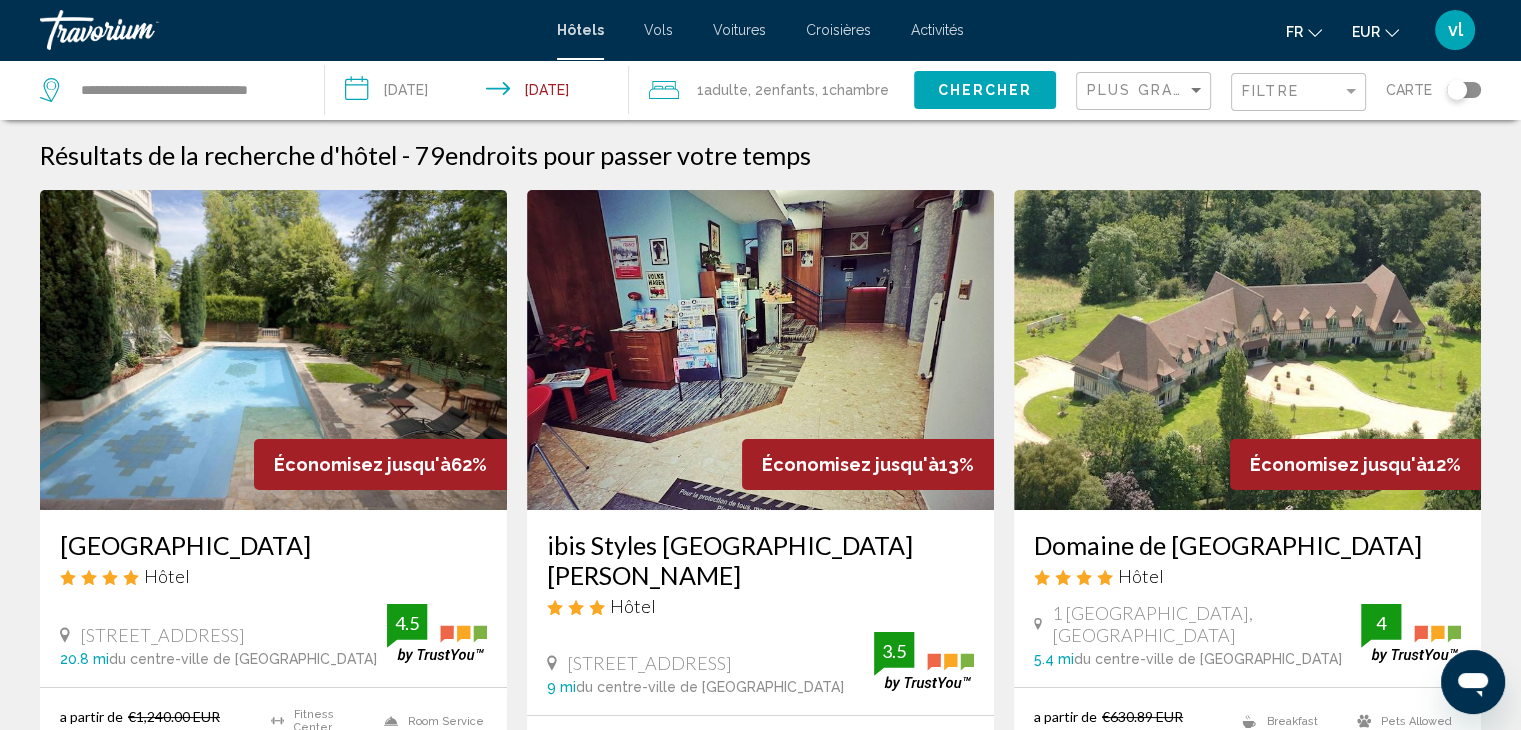 click on "Résultats de la recherche d'hôtel  -   79  endroits pour passer votre temps" at bounding box center (760, 155) 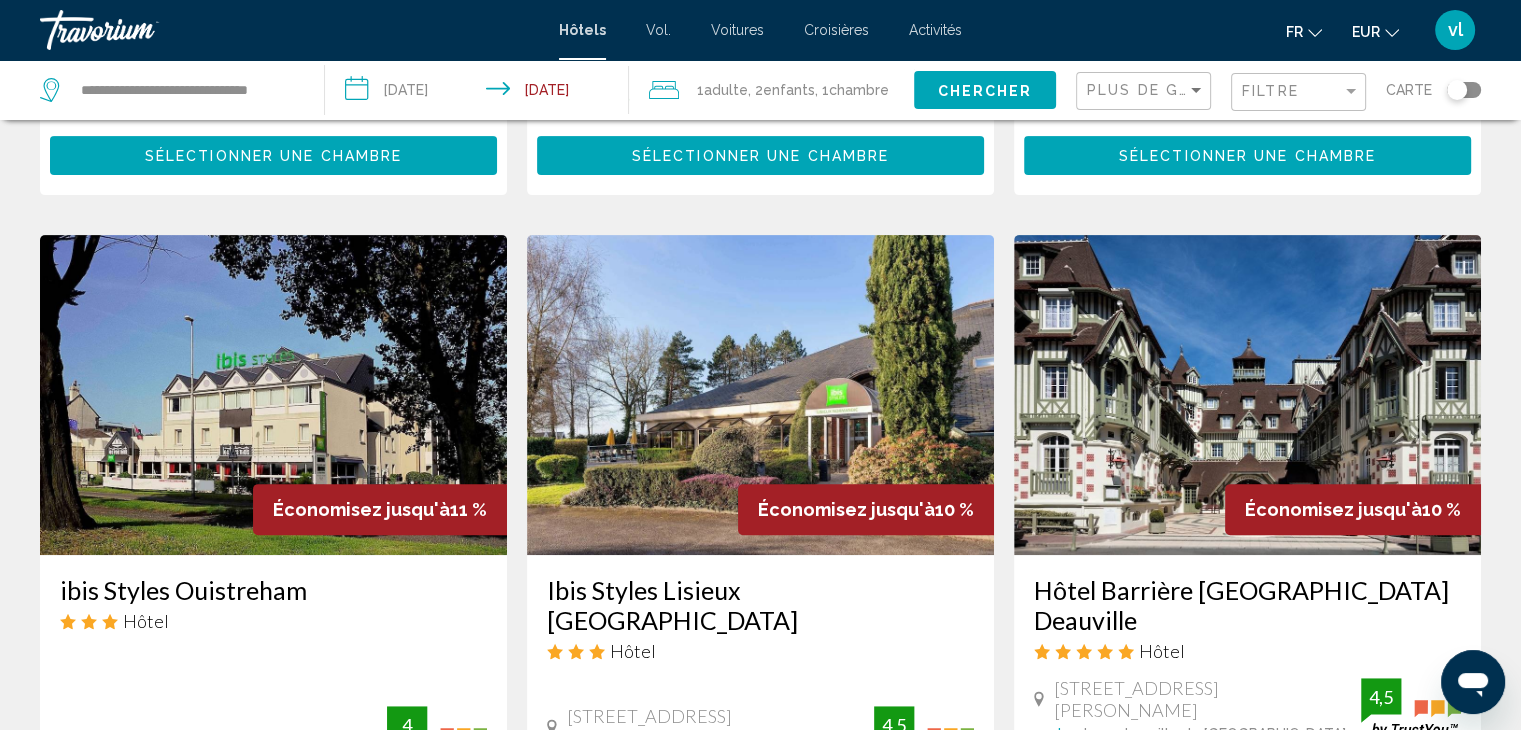 scroll, scrollTop: 300, scrollLeft: 0, axis: vertical 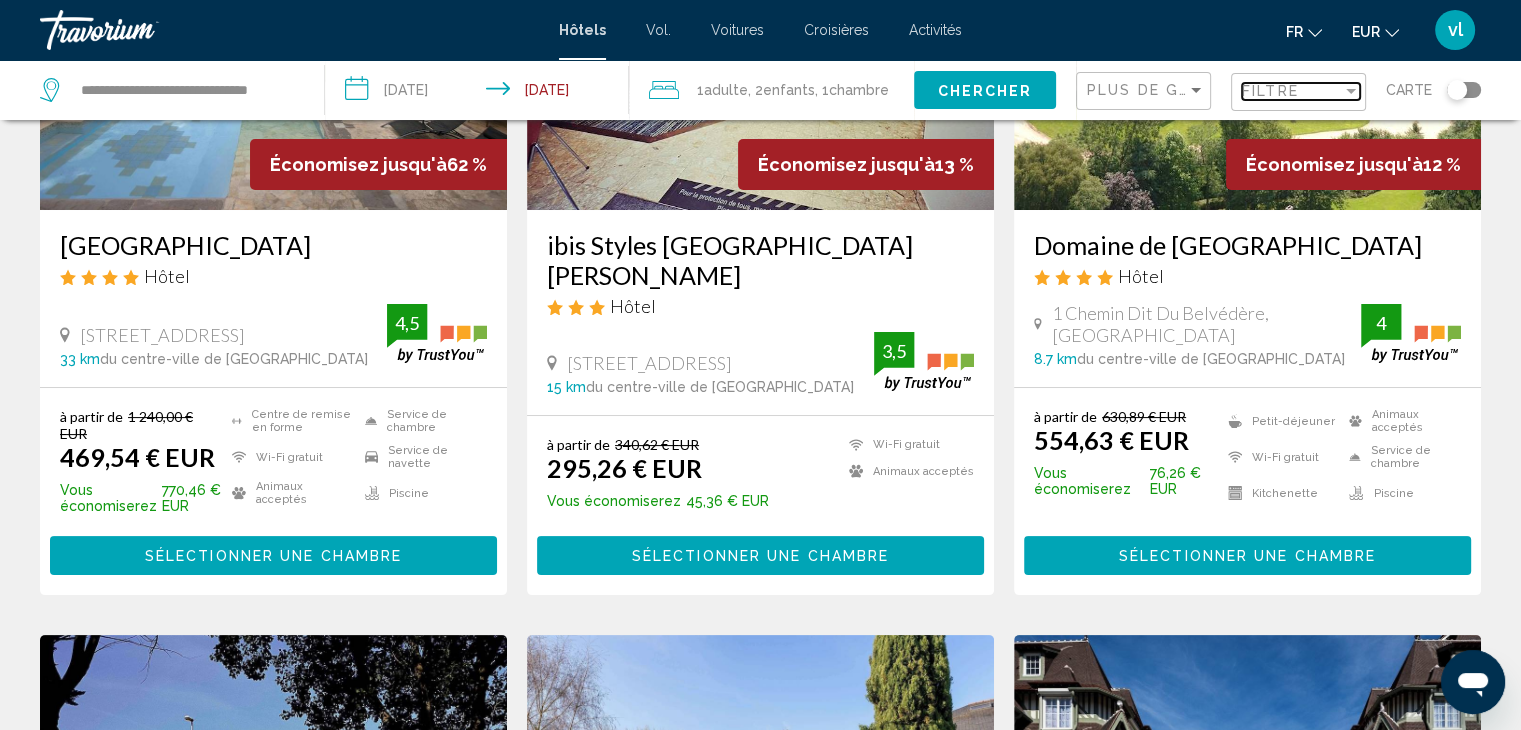 click on "Filtre" at bounding box center [1270, 91] 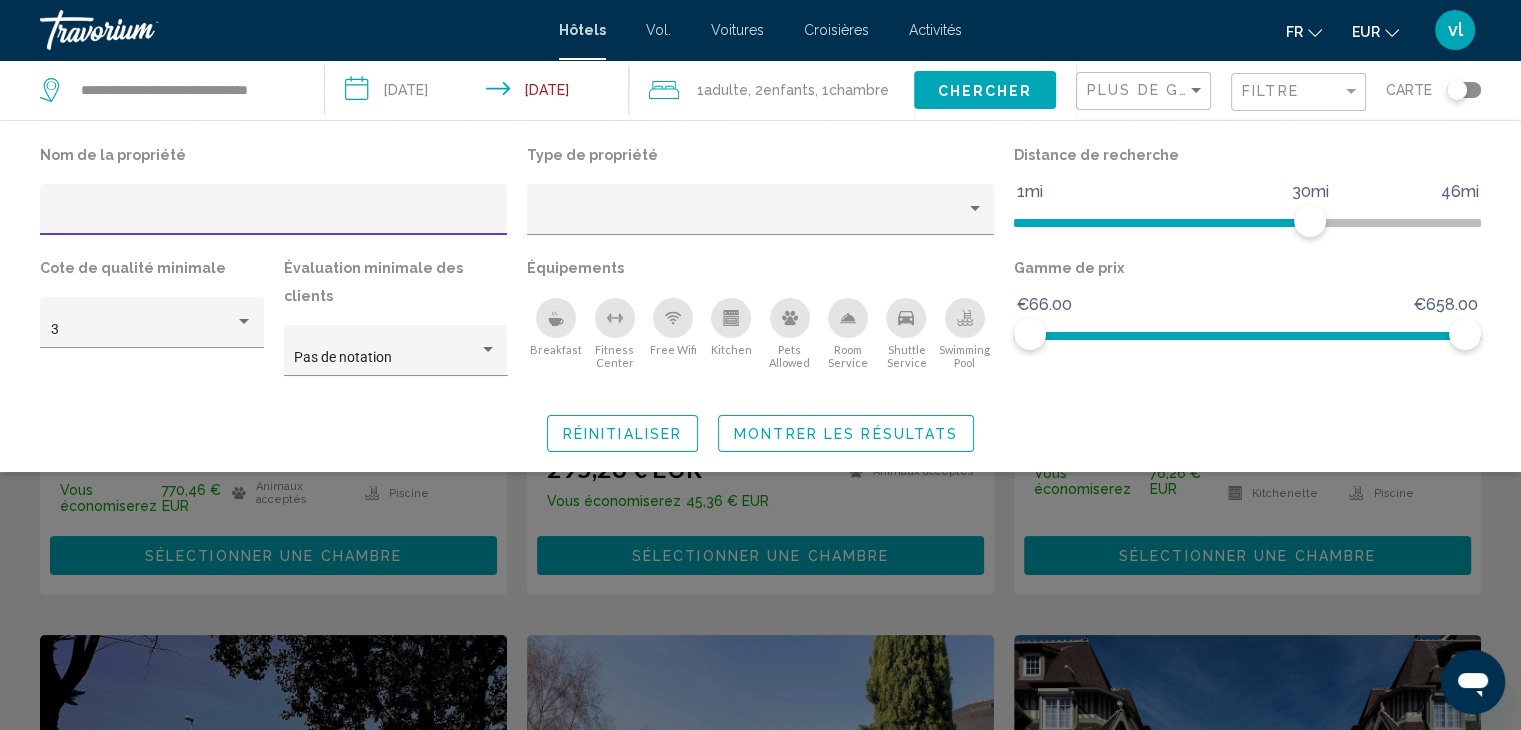 click 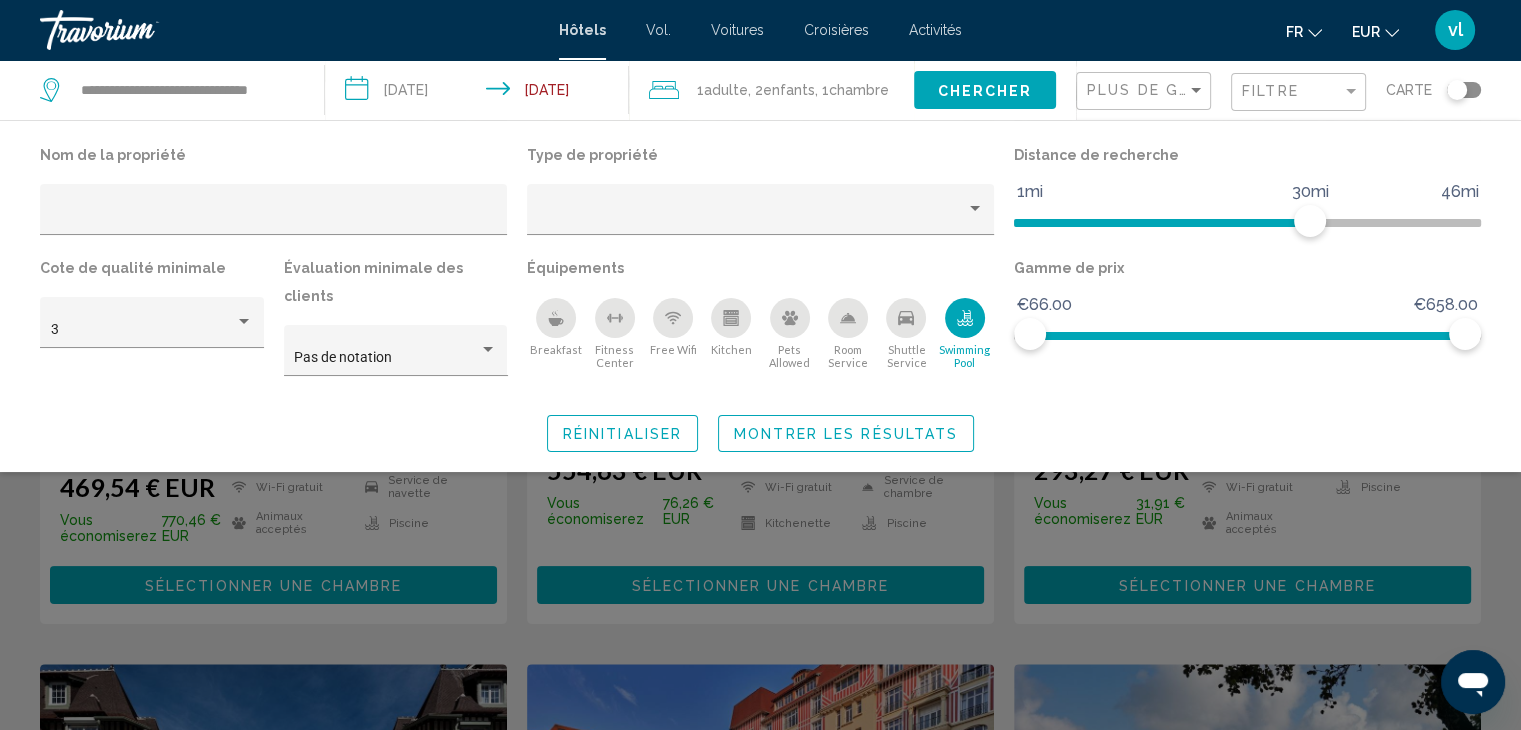 click 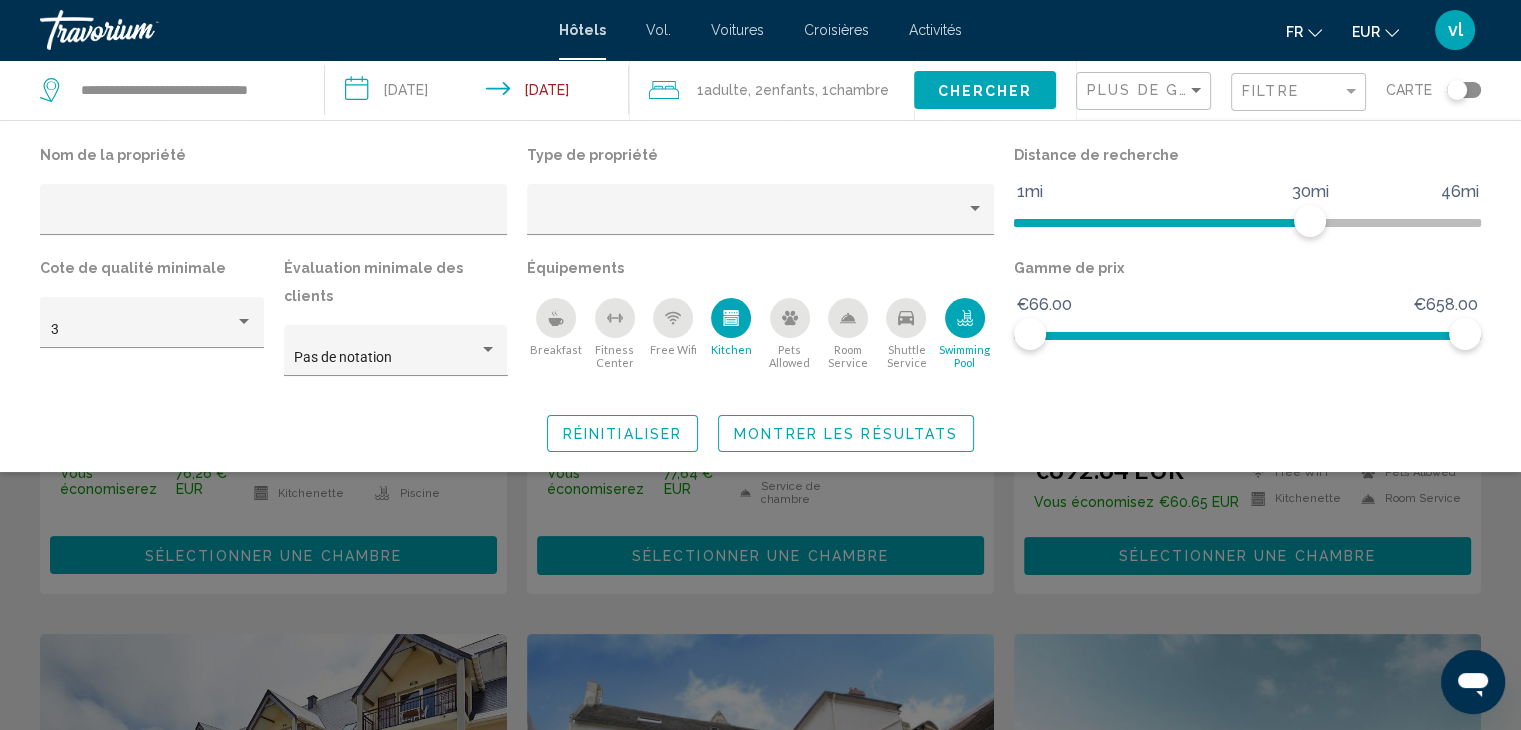 click on "Montrer les résultats" 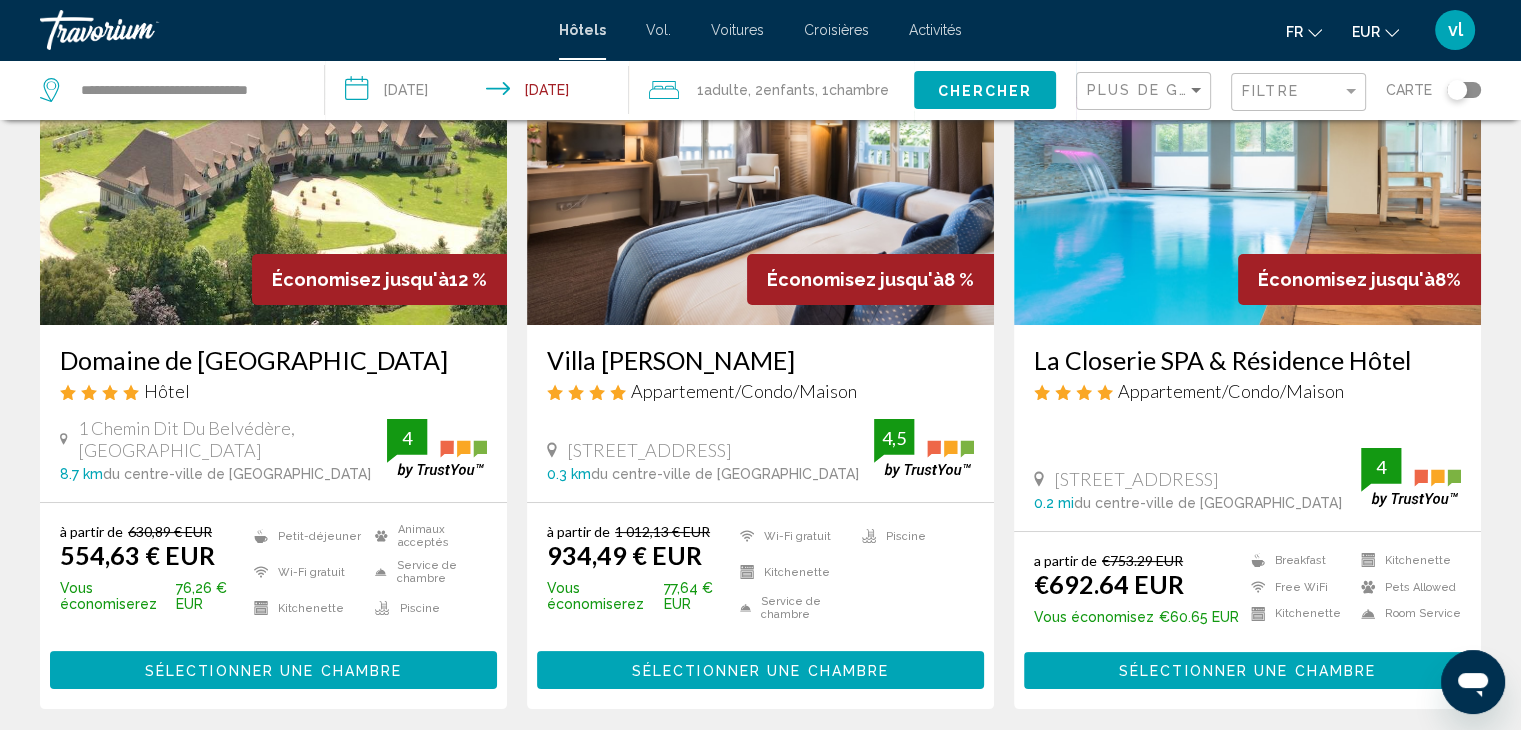 scroll, scrollTop: 0, scrollLeft: 0, axis: both 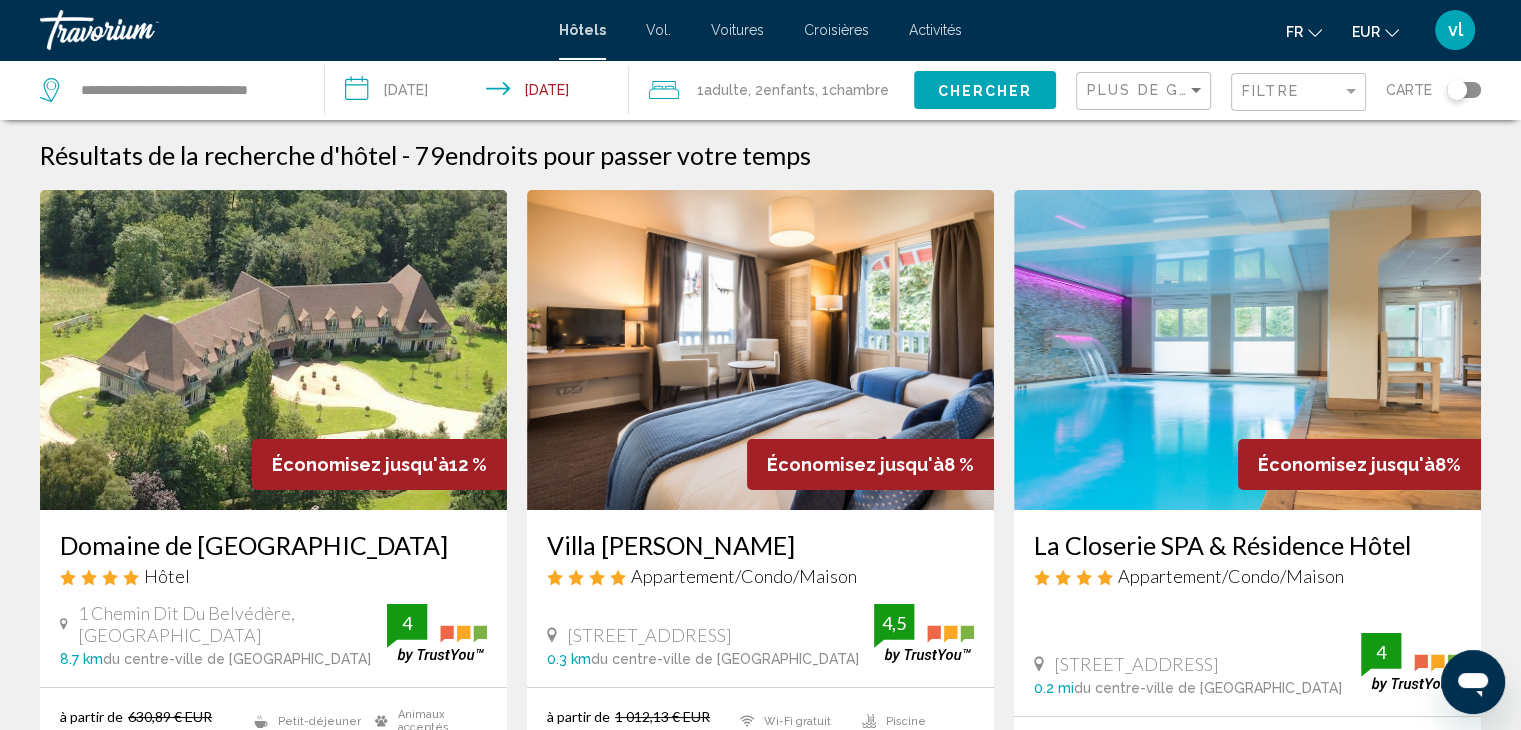 click on "Chercher" 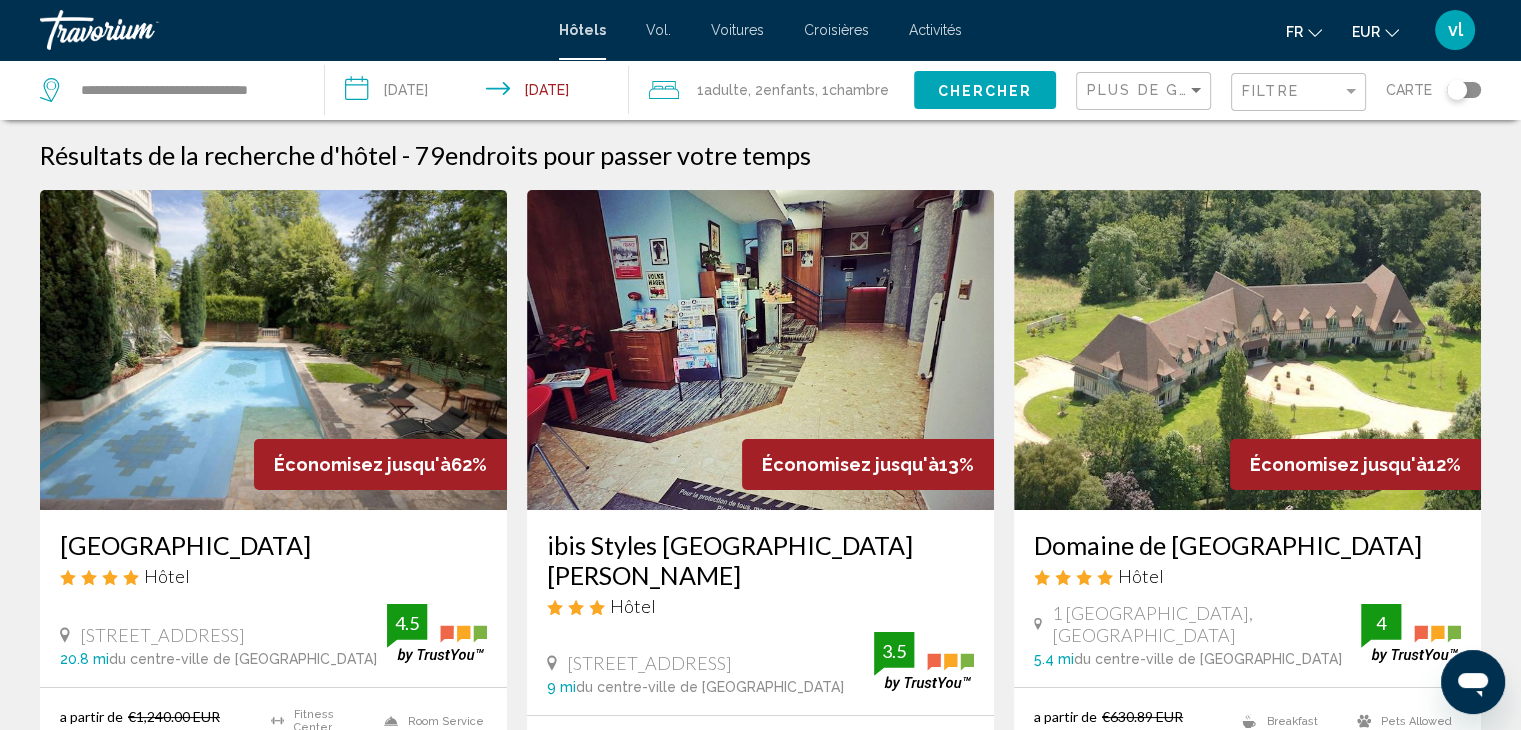 click on "Plus de grandes économies" 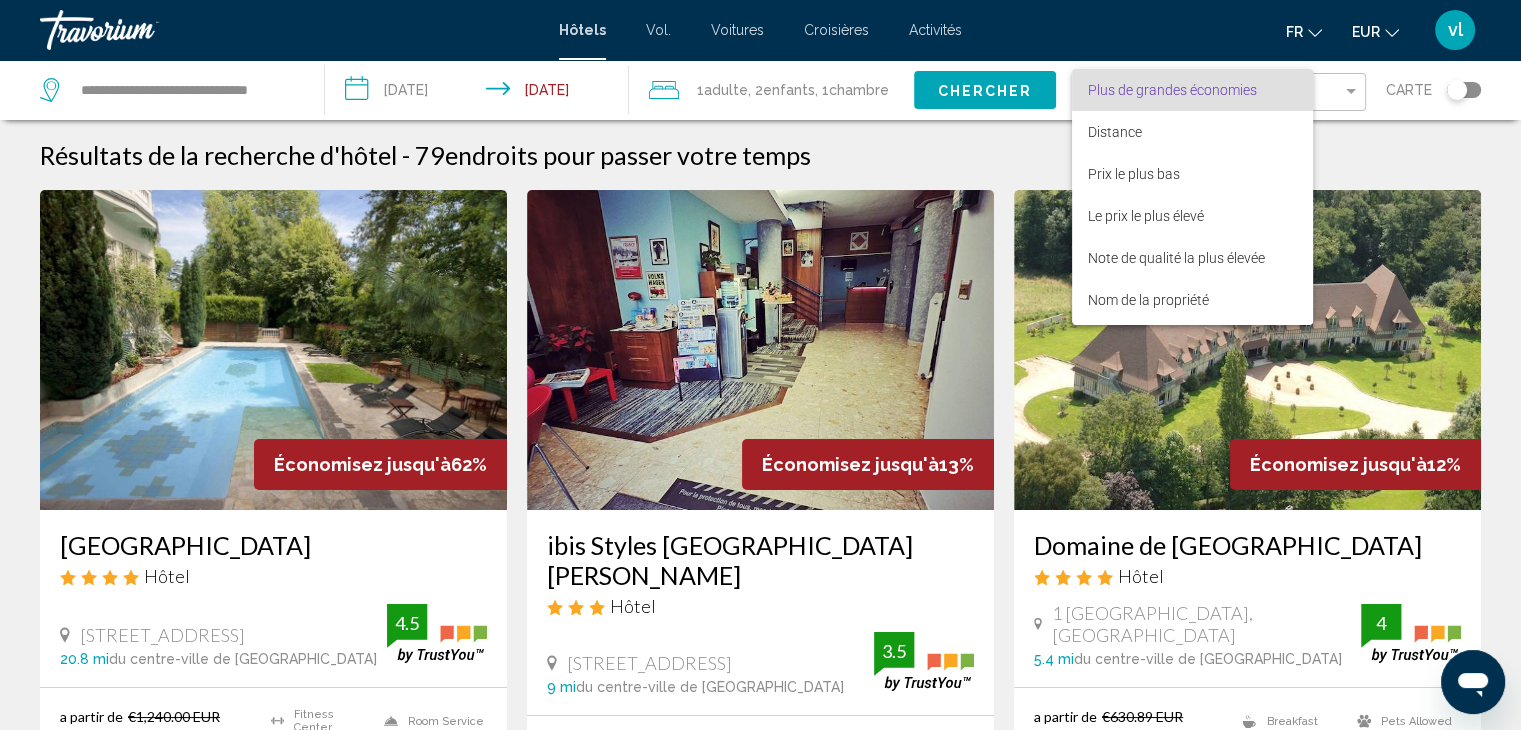 click at bounding box center [760, 365] 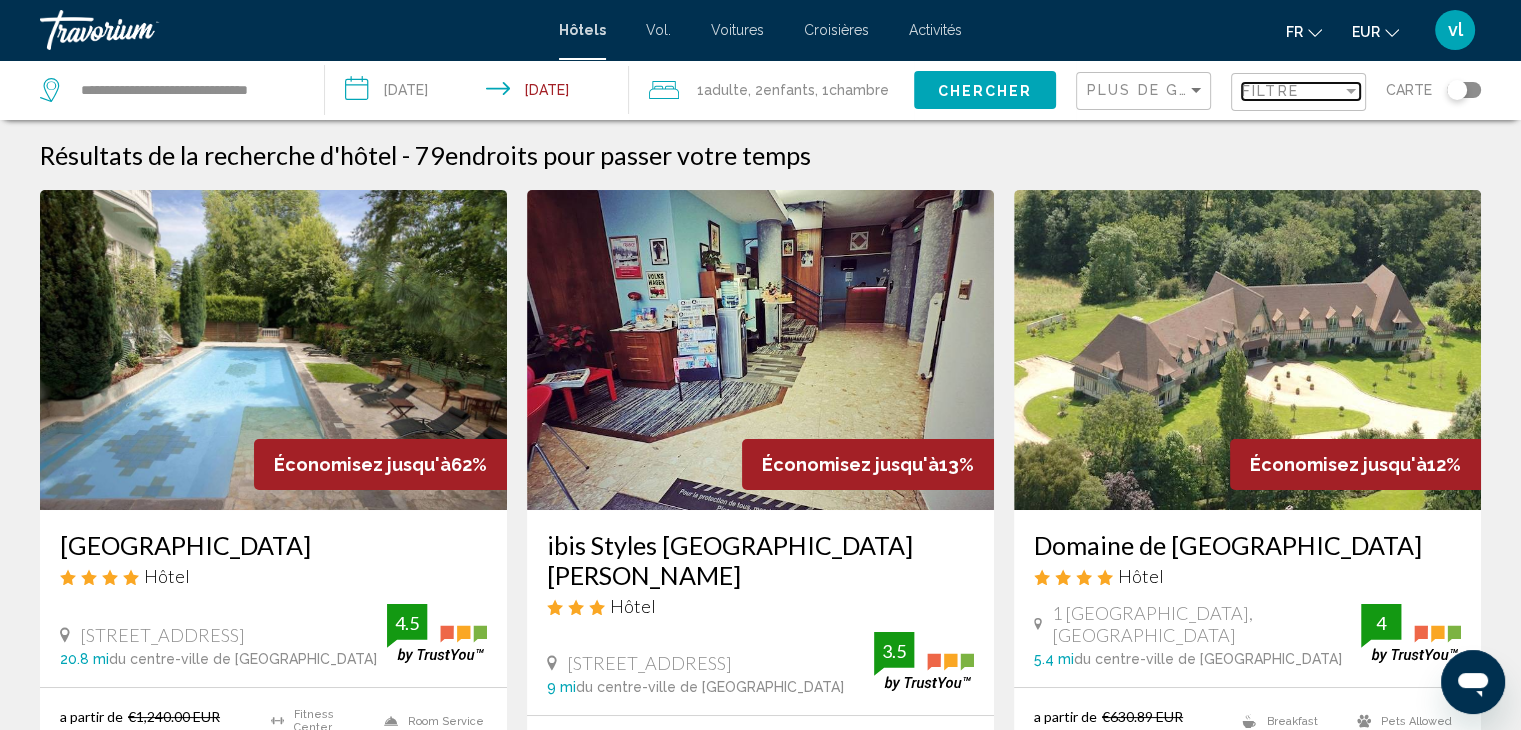 click on "Filtre" at bounding box center (1270, 91) 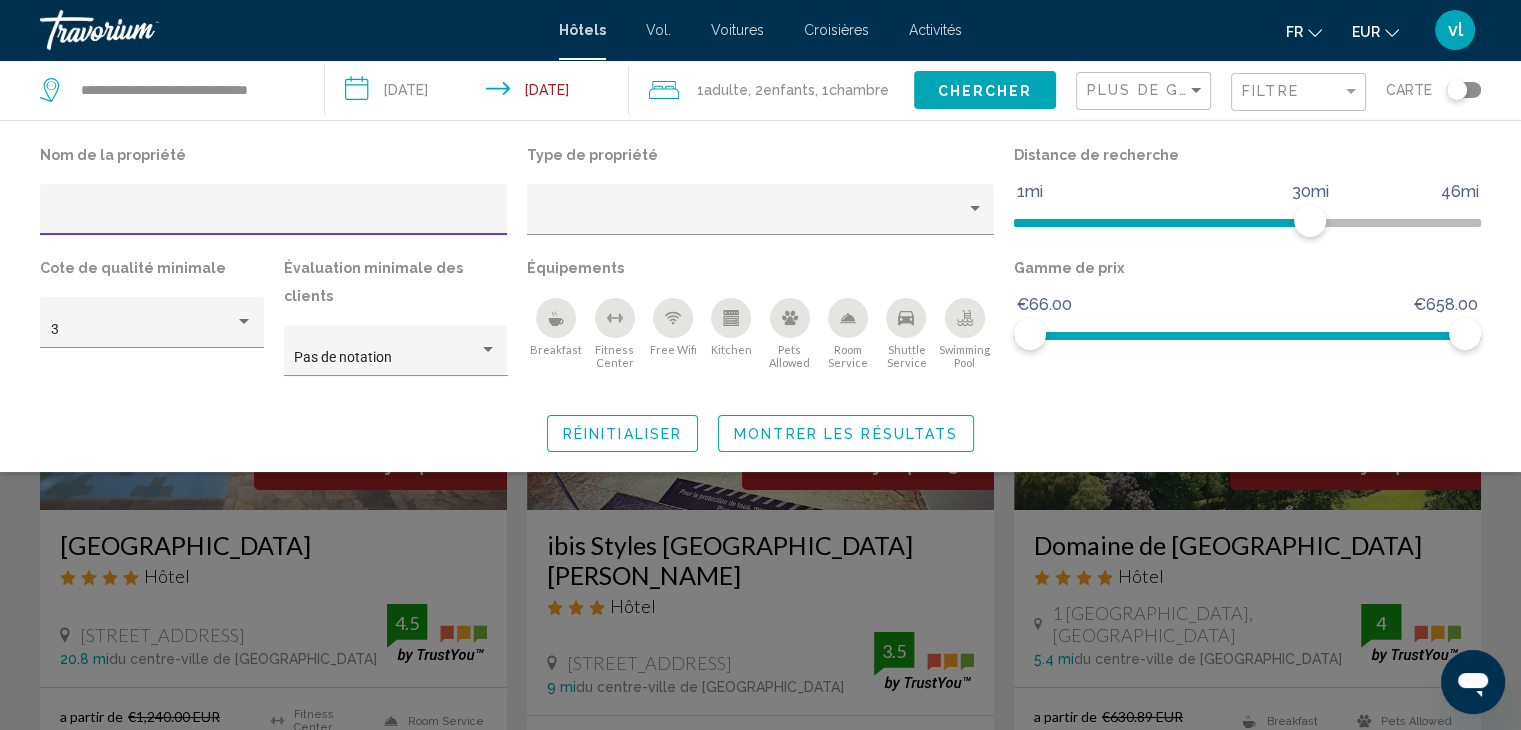 click 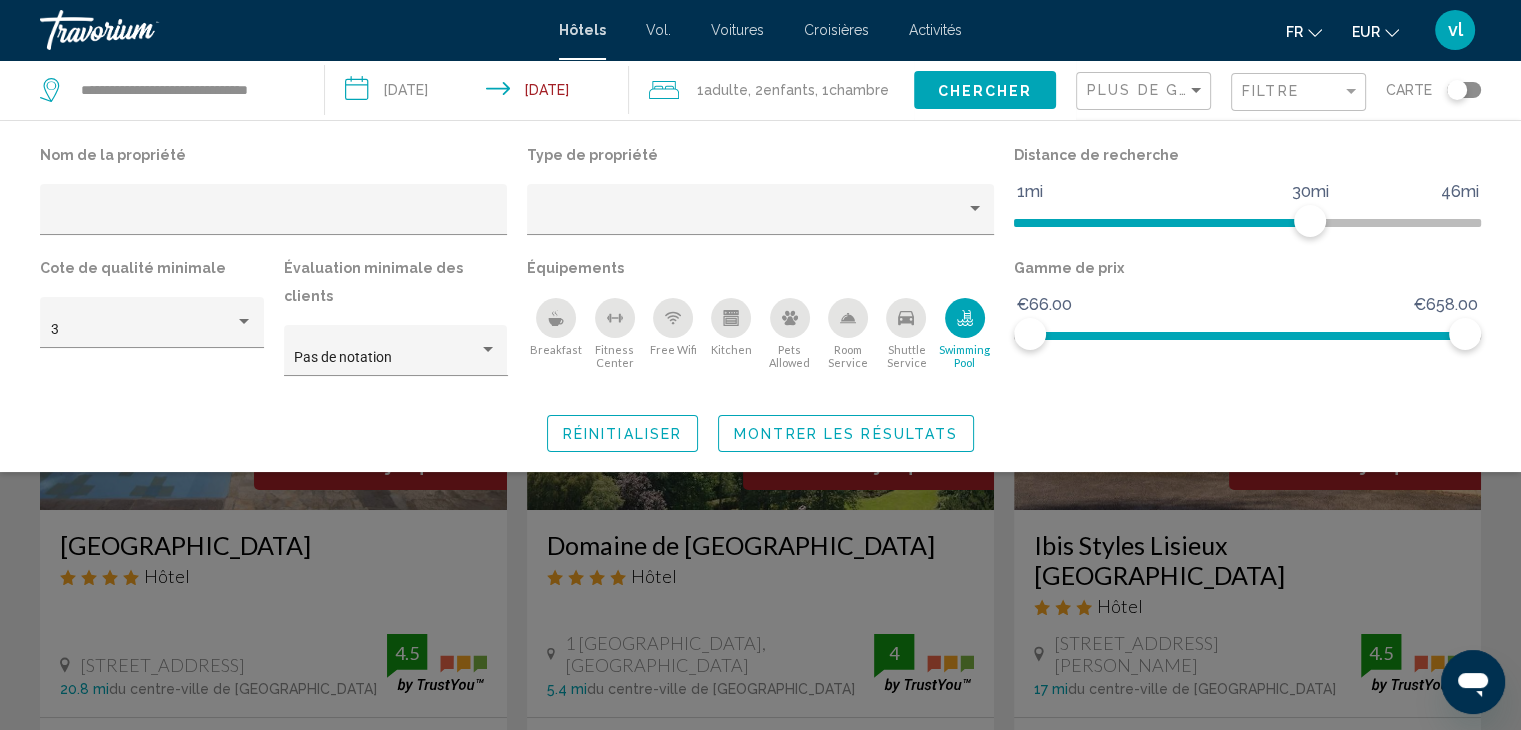 click 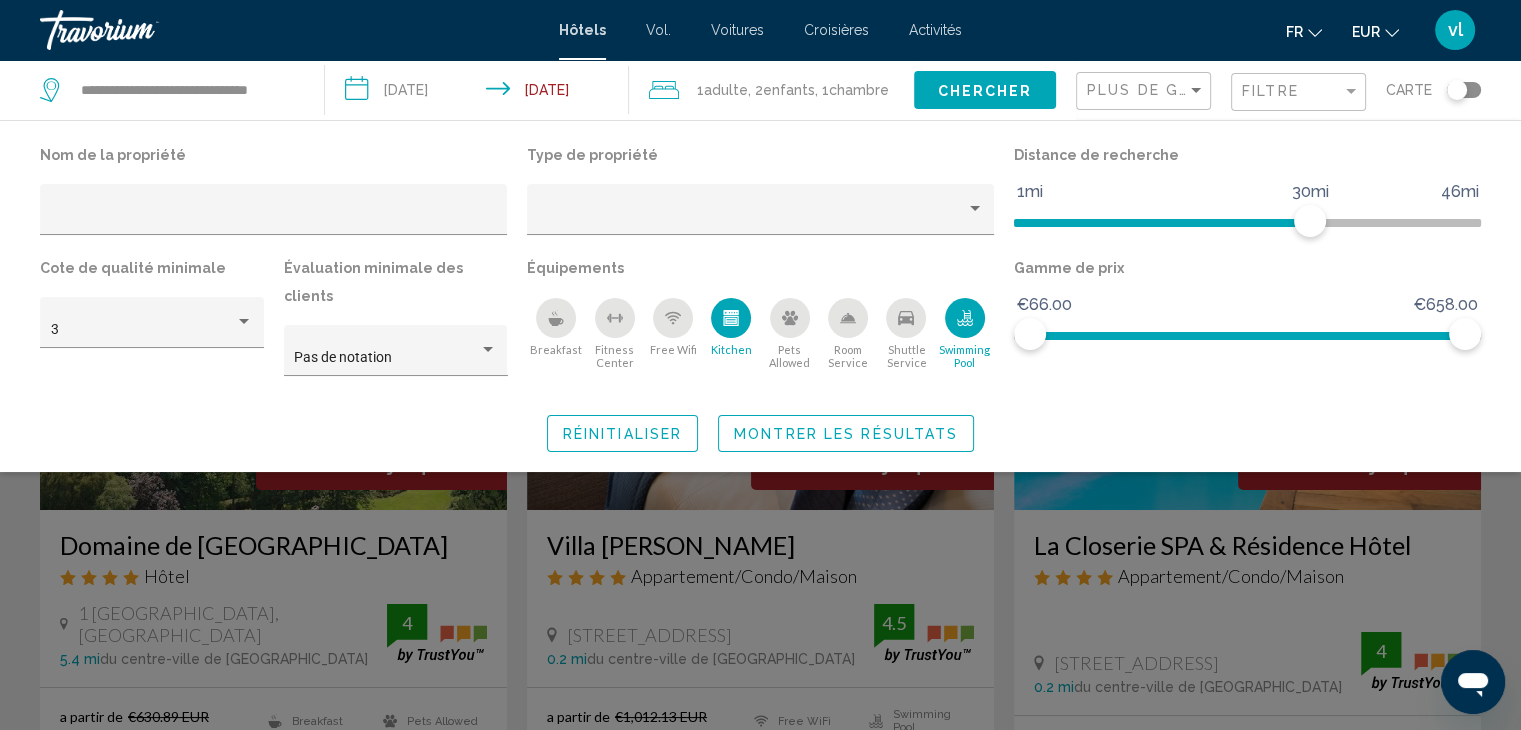 click on "Montrer les résultats" 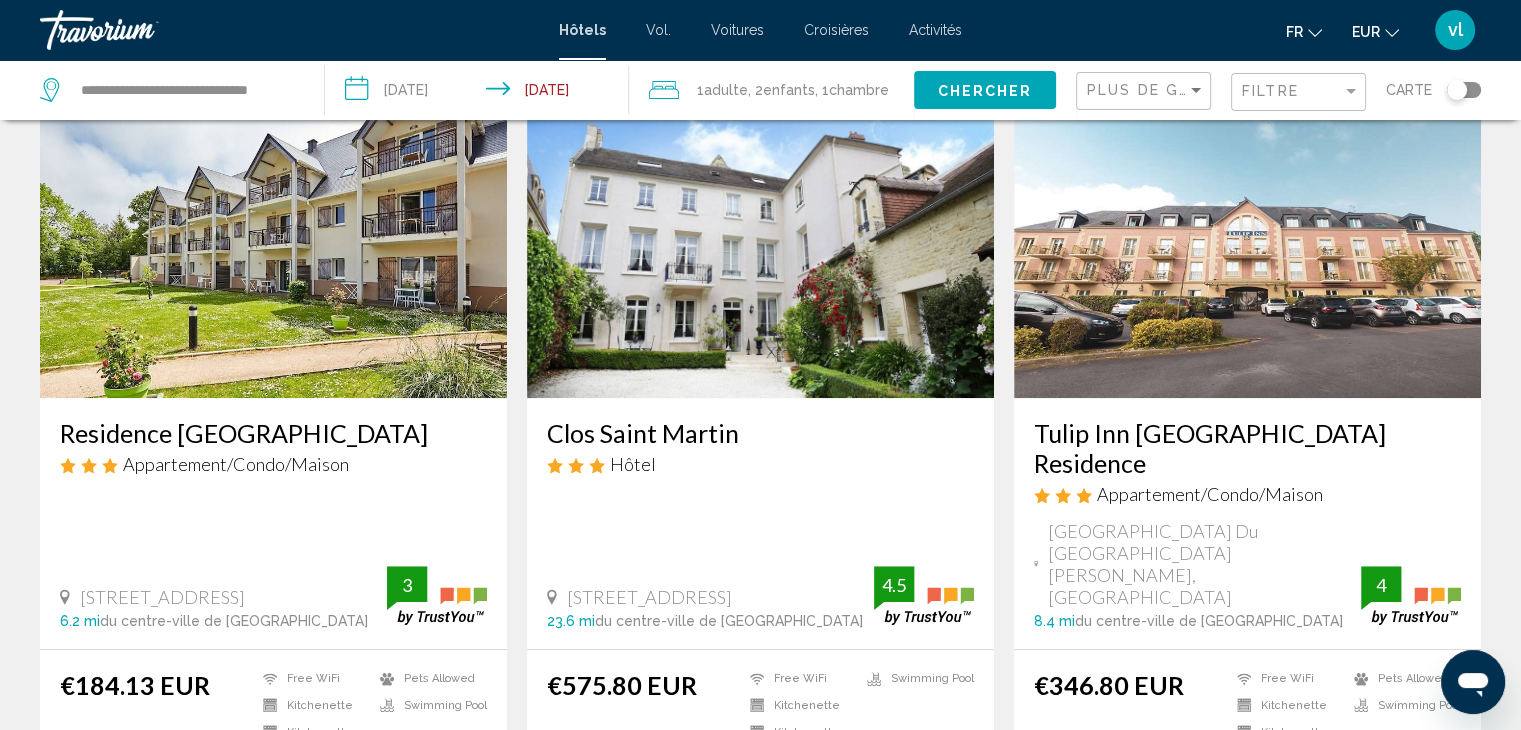 scroll, scrollTop: 900, scrollLeft: 0, axis: vertical 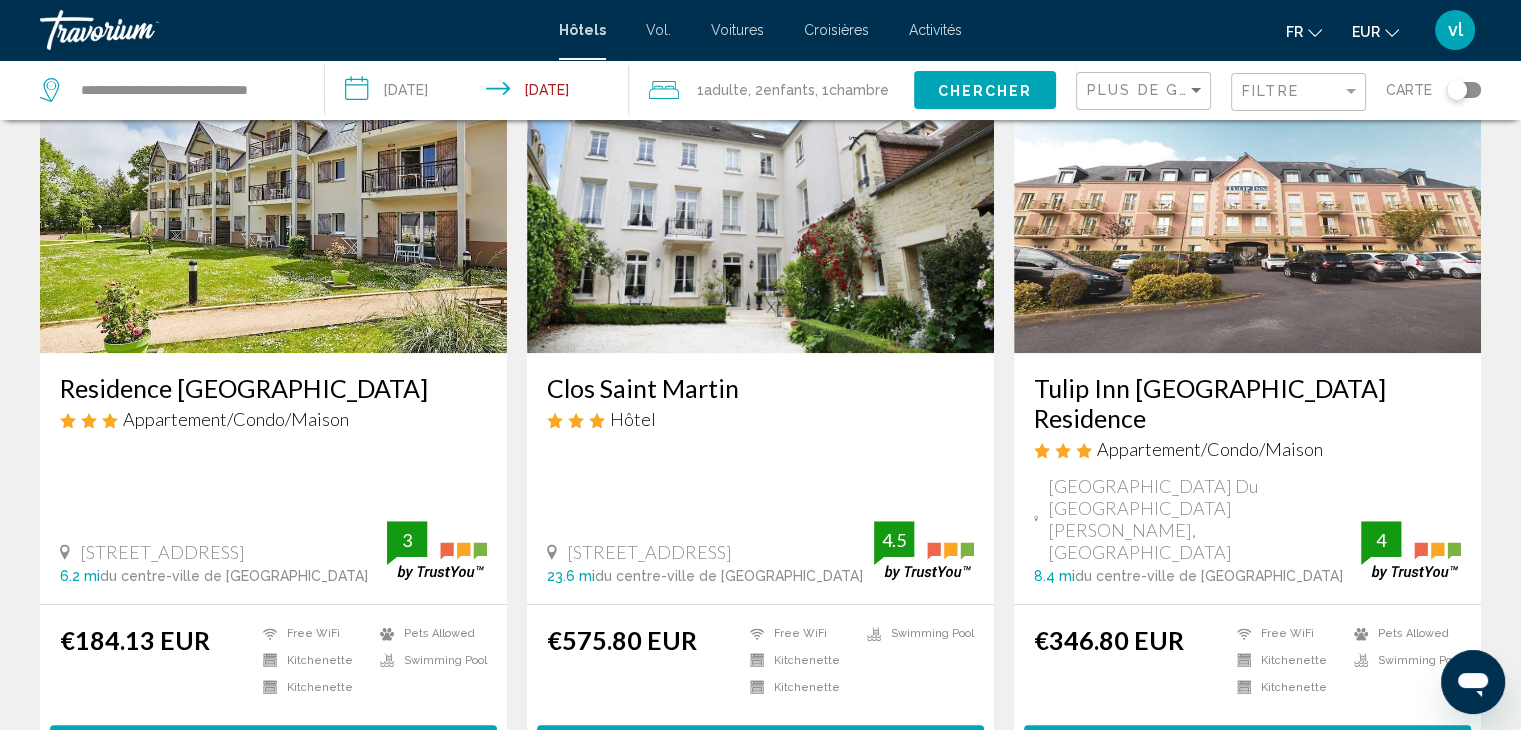 click on "Residence [GEOGRAPHIC_DATA]" at bounding box center [273, 388] 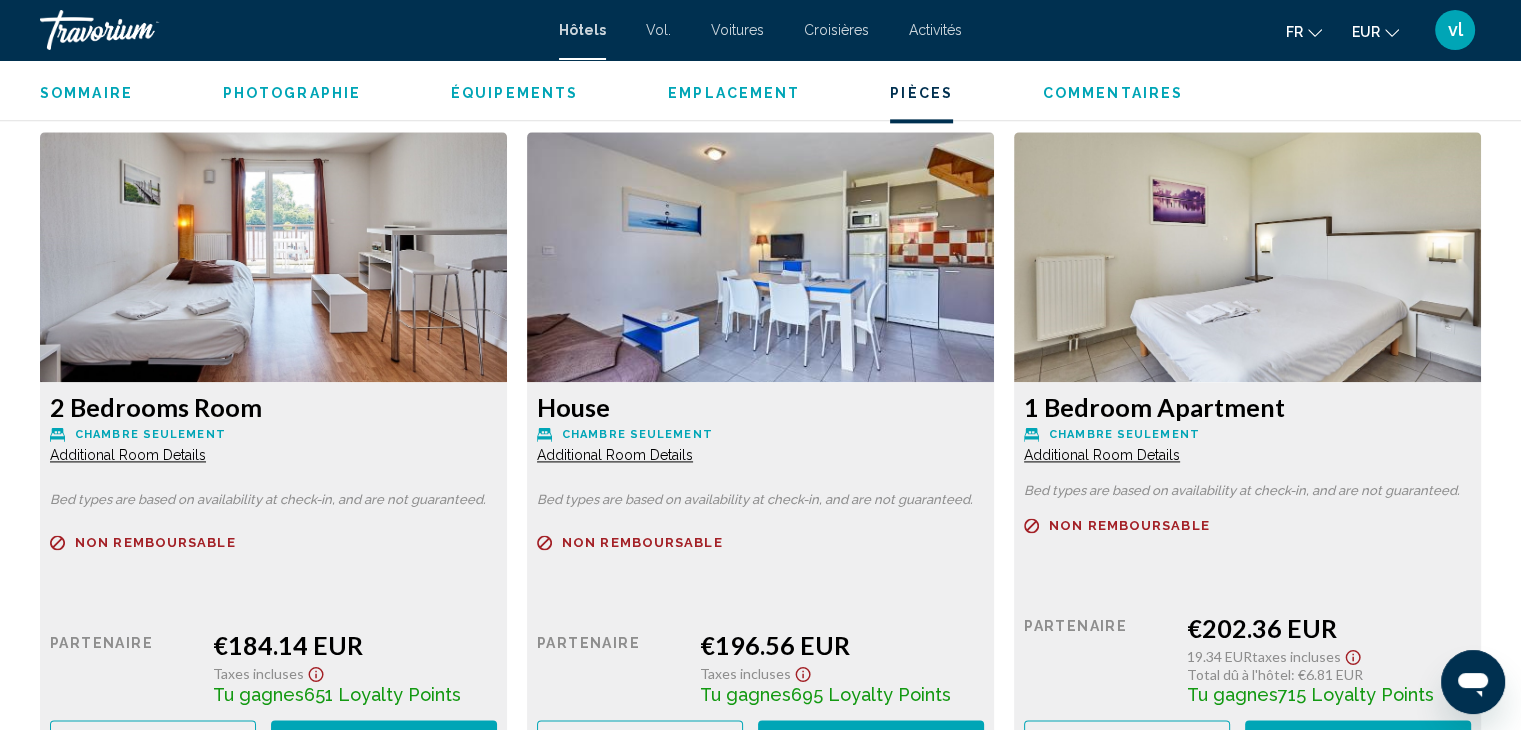 scroll, scrollTop: 2400, scrollLeft: 0, axis: vertical 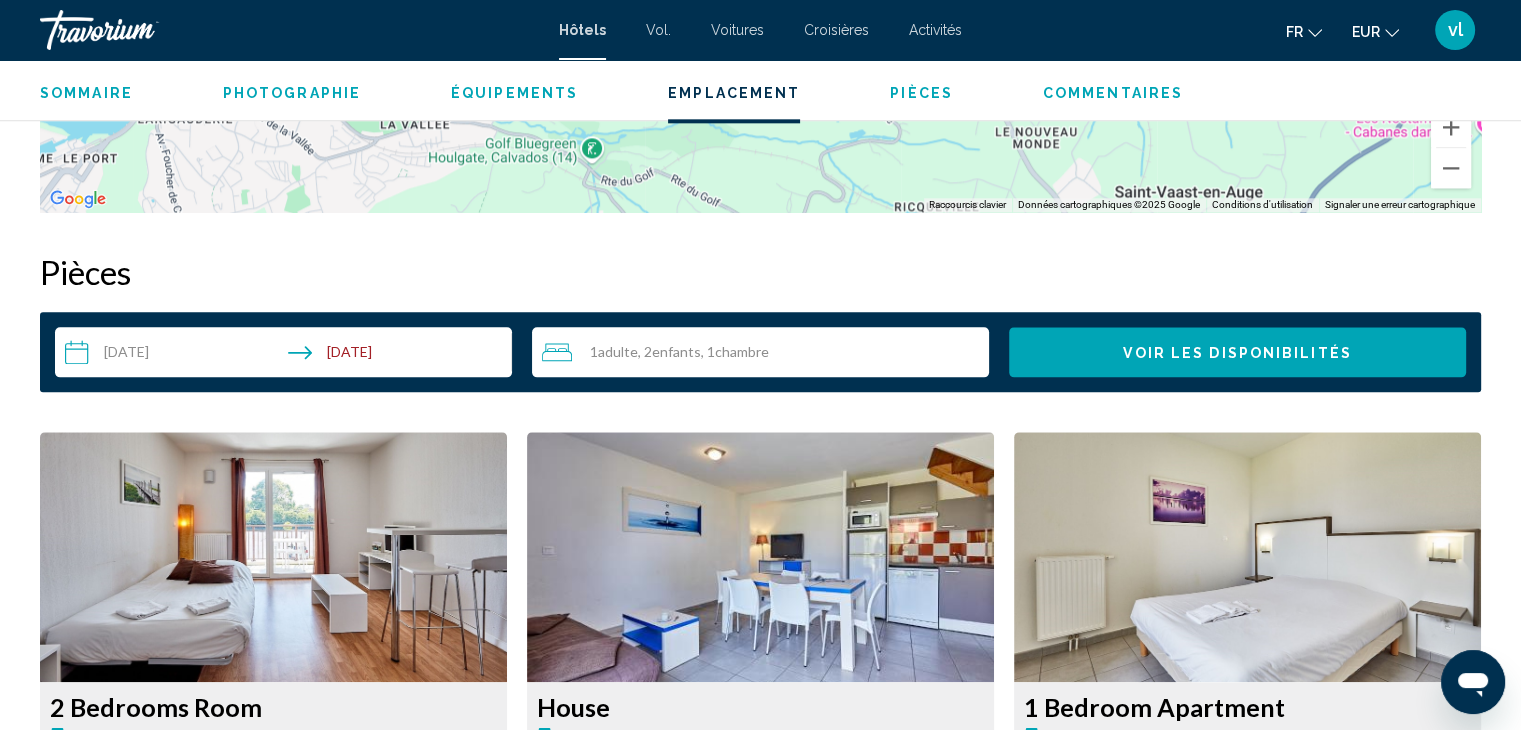 click on "Pièces" at bounding box center [760, 272] 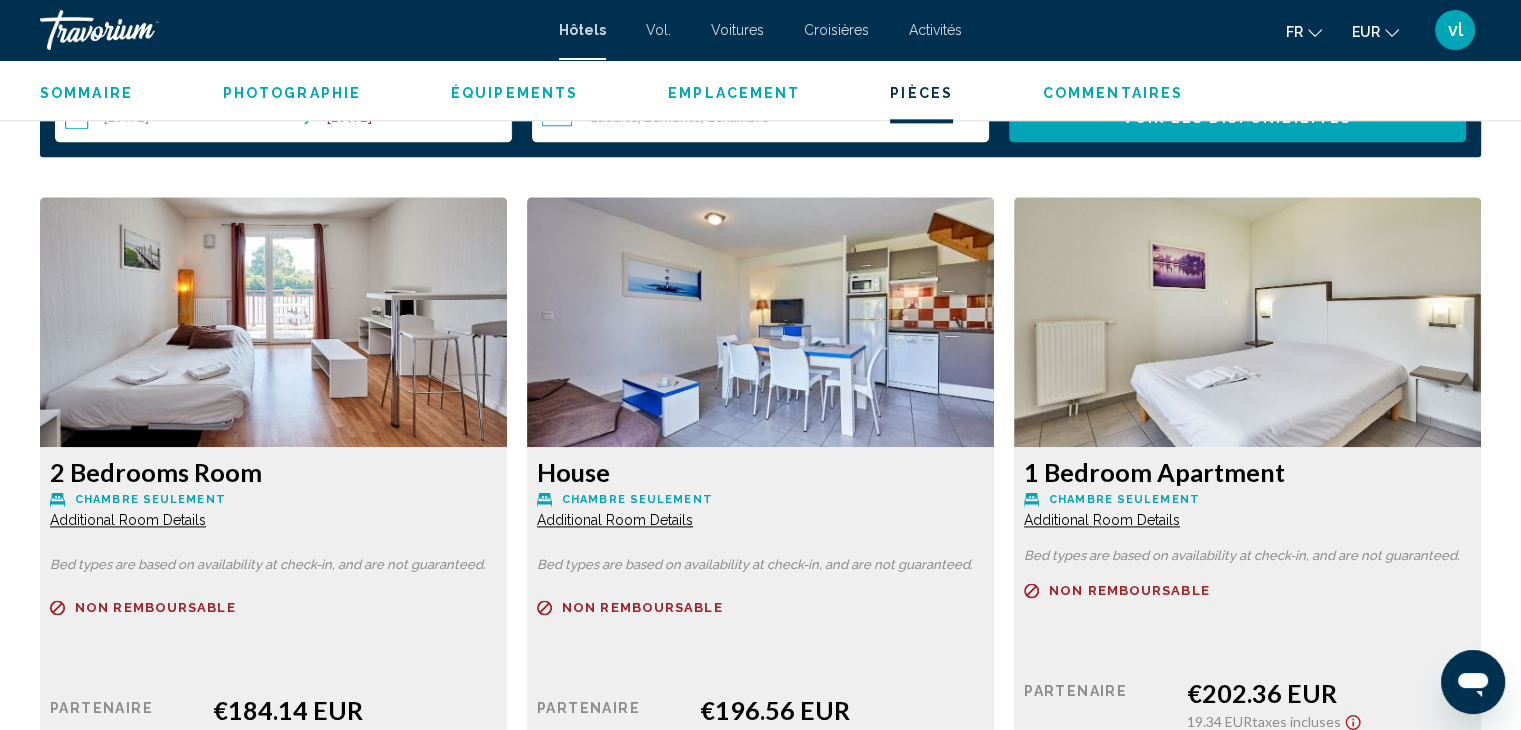 scroll, scrollTop: 2800, scrollLeft: 0, axis: vertical 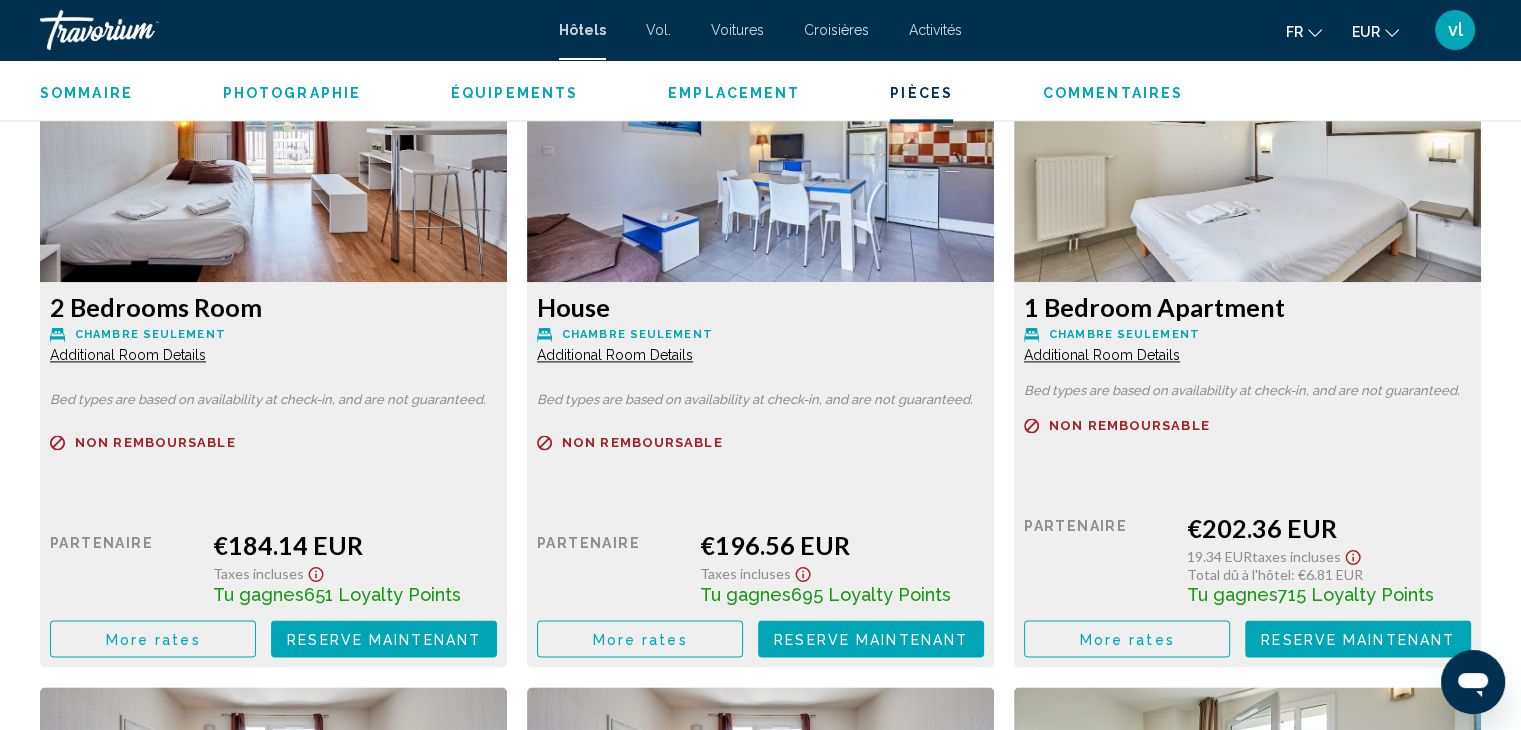 click on "More rates" at bounding box center (153, 639) 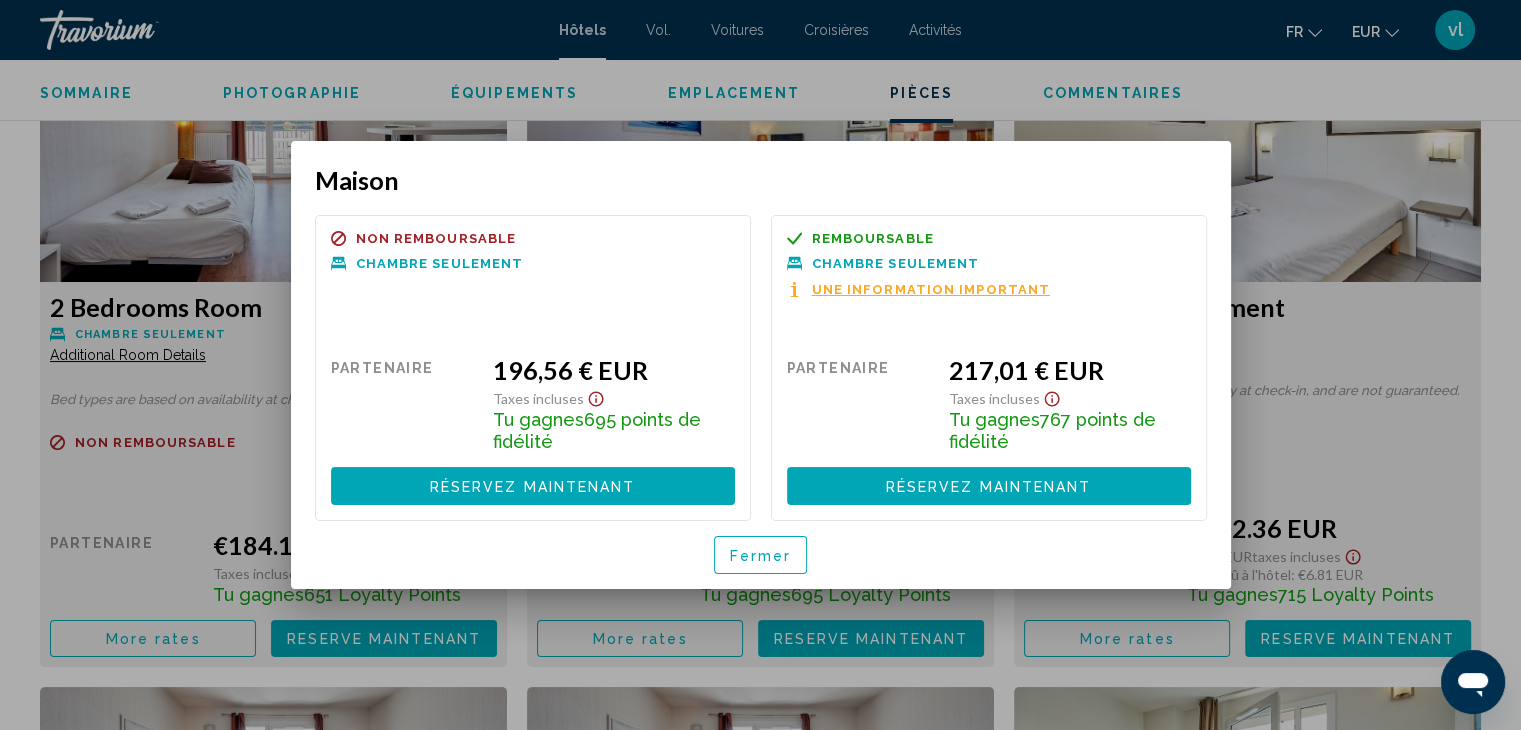 click on "Une information important" at bounding box center (931, 289) 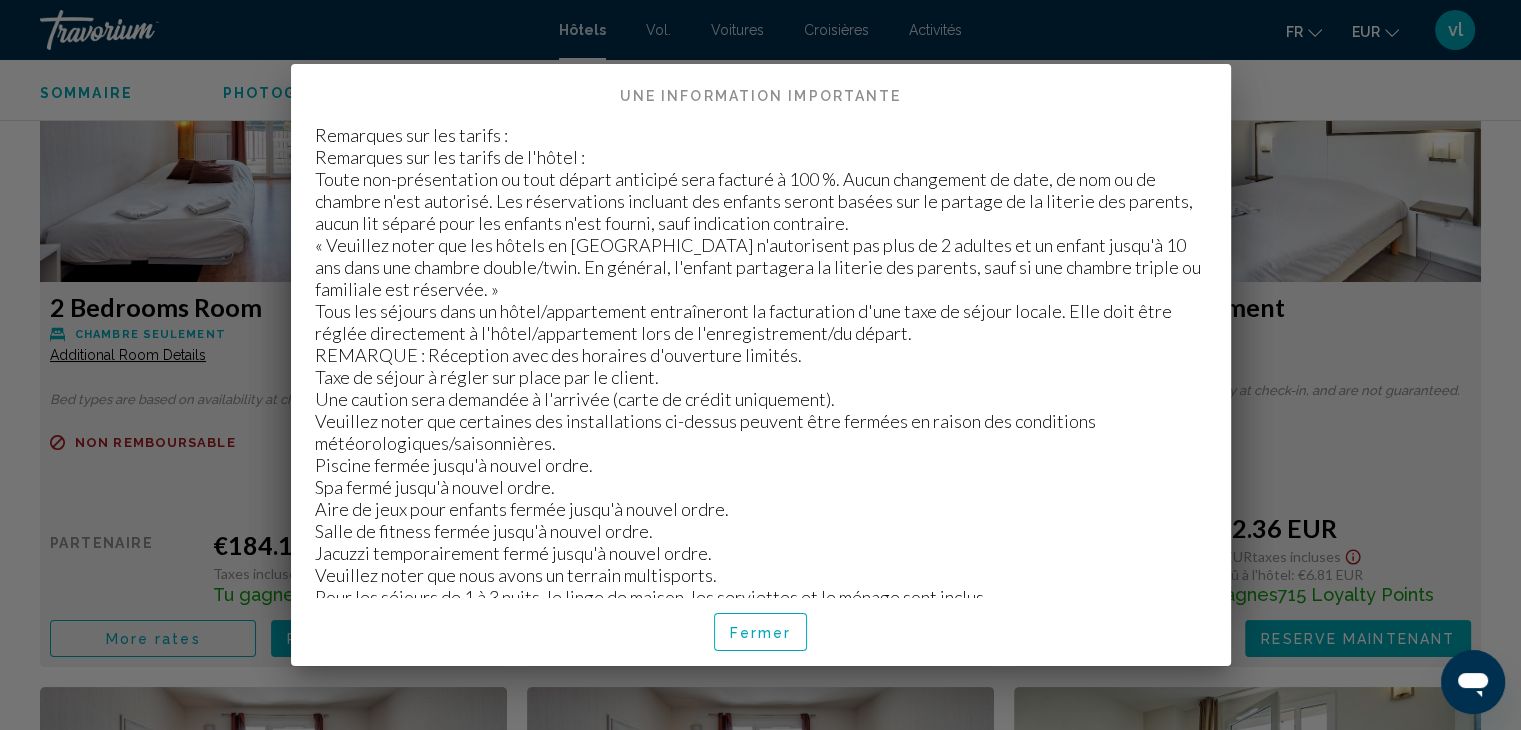 scroll, scrollTop: 32, scrollLeft: 0, axis: vertical 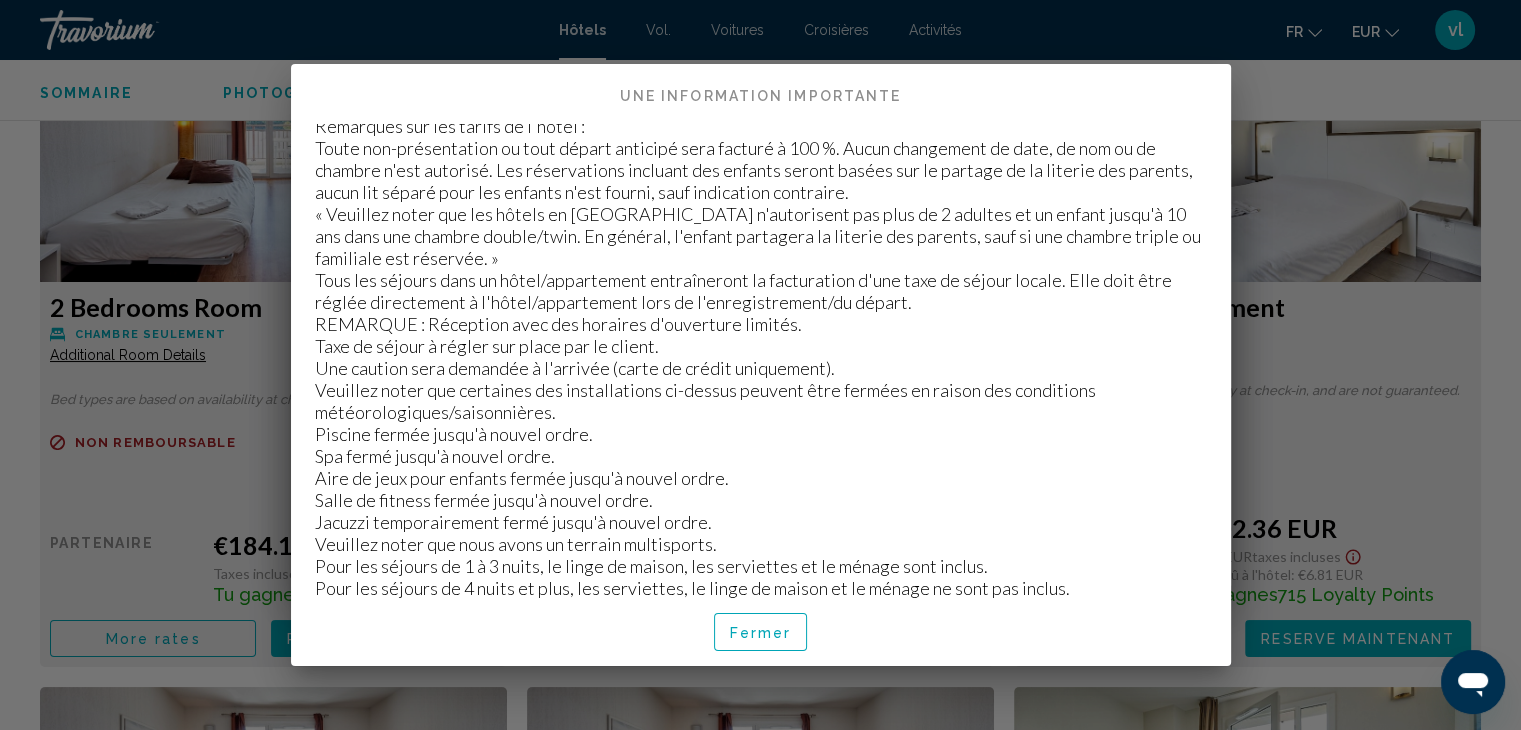 click at bounding box center (760, 365) 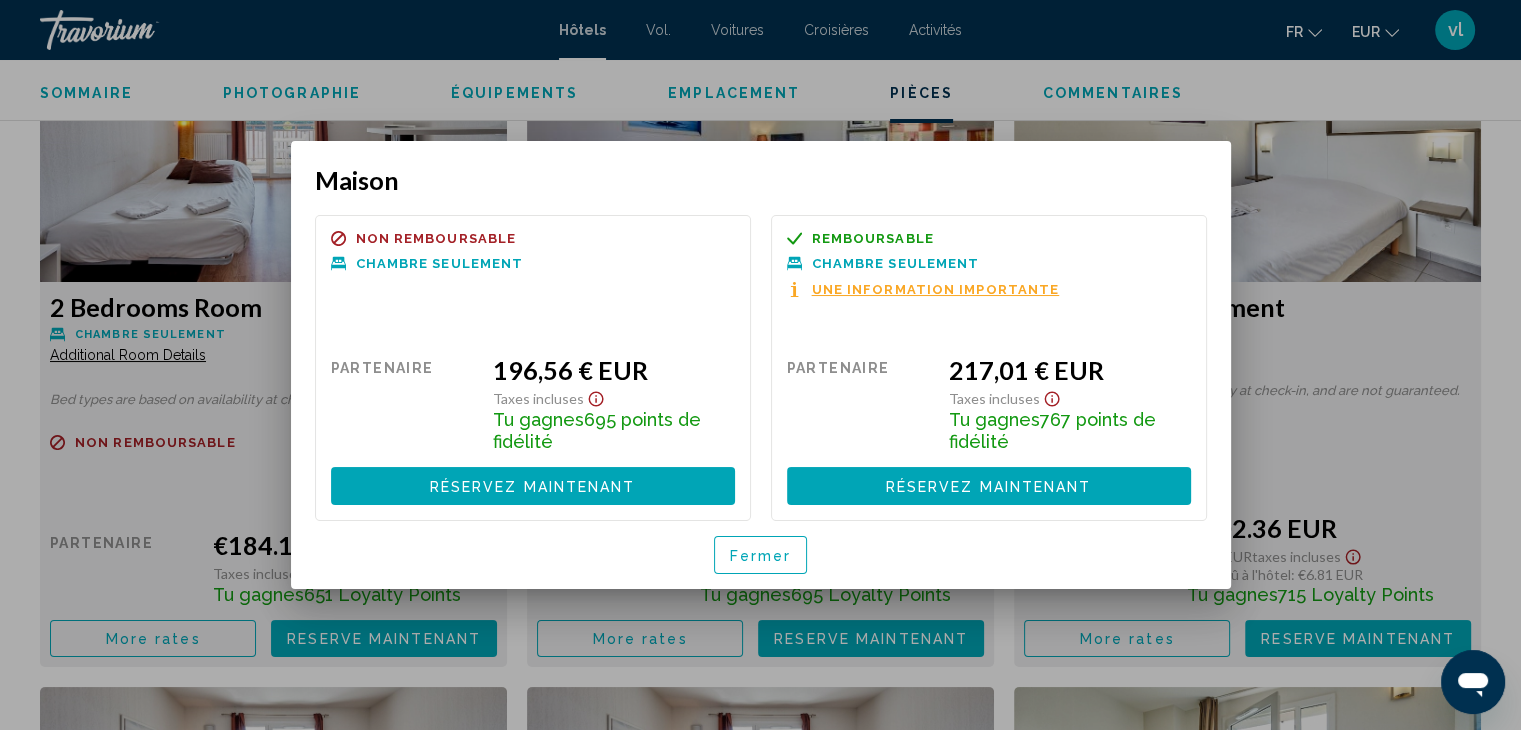 drag, startPoint x: 771, startPoint y: 568, endPoint x: 773, endPoint y: 530, distance: 38.052597 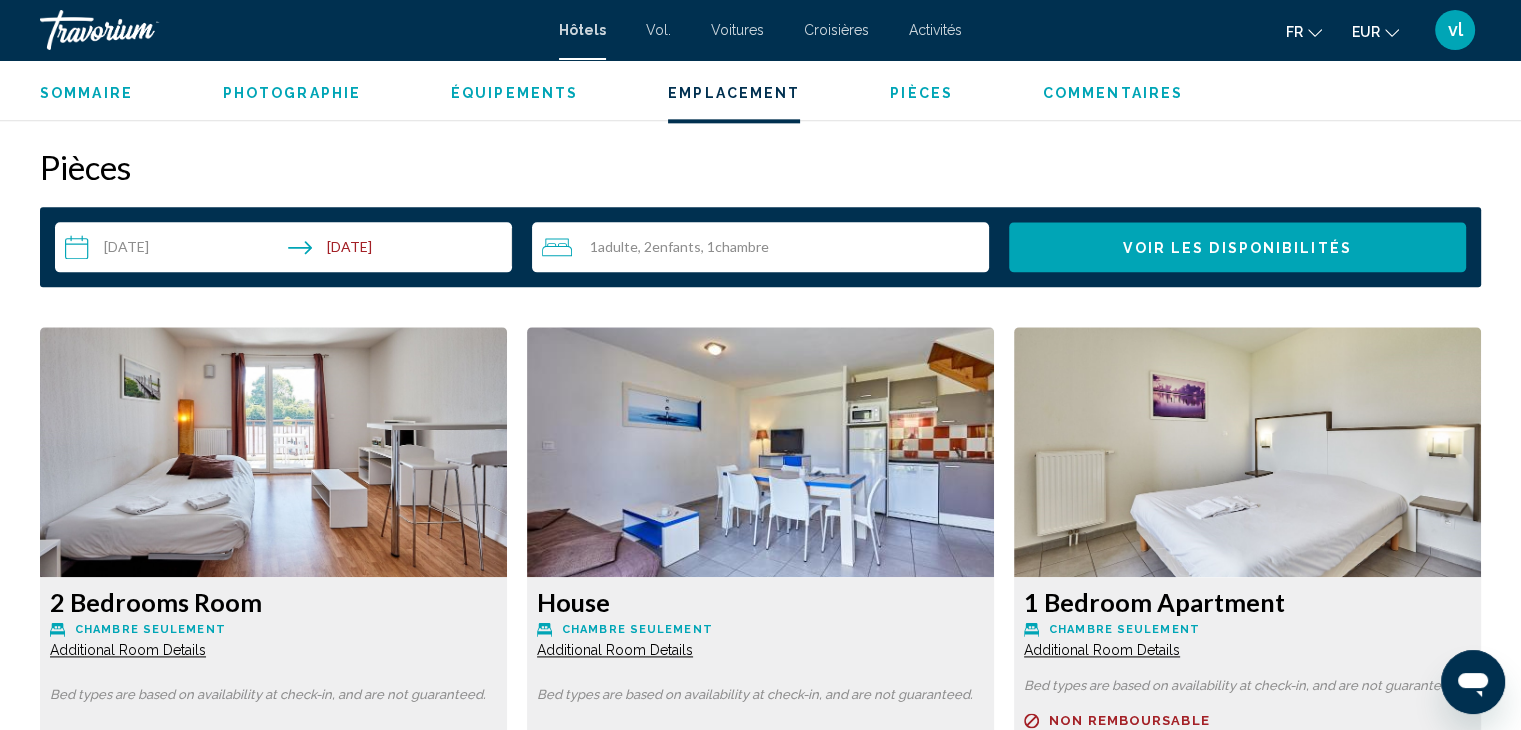 scroll, scrollTop: 2500, scrollLeft: 0, axis: vertical 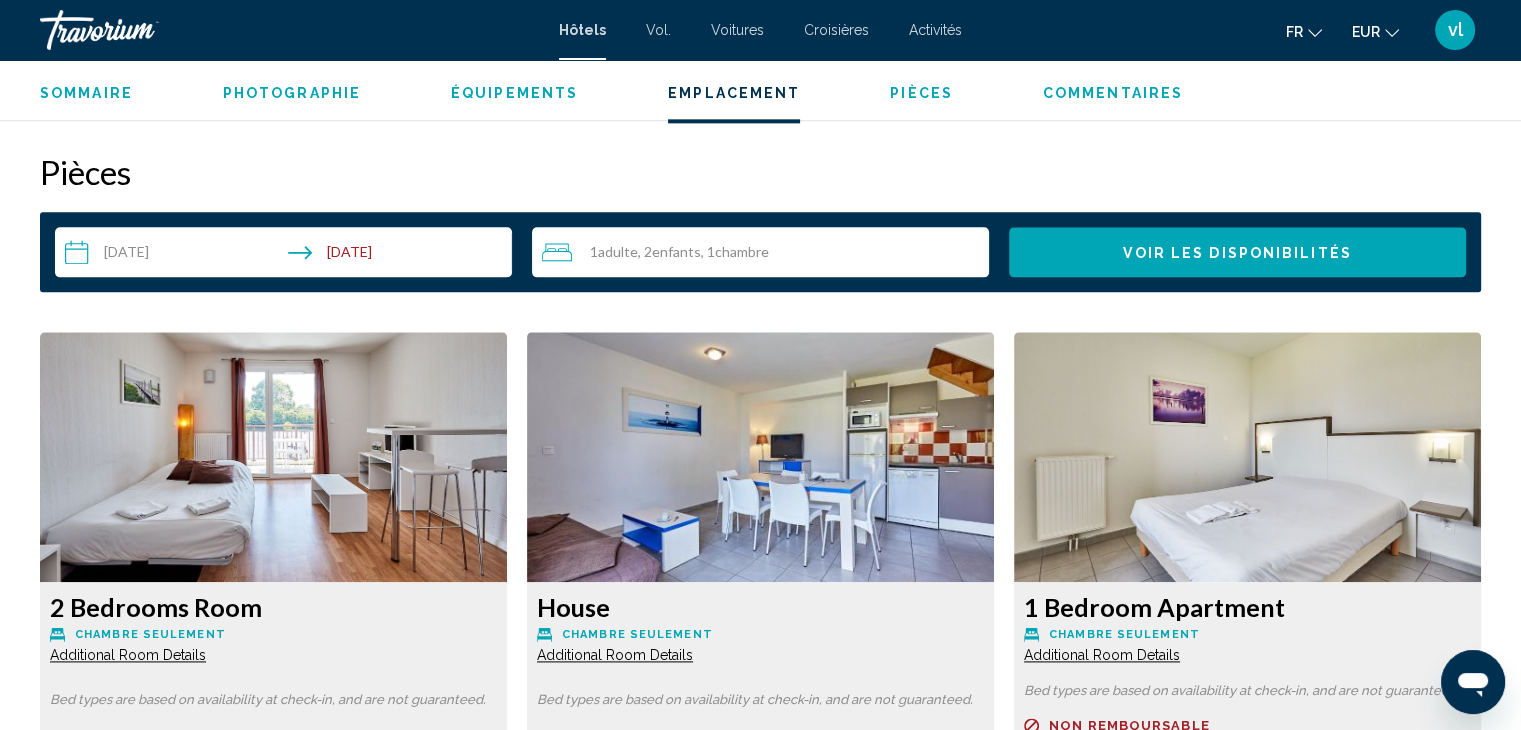 click at bounding box center [273, 457] 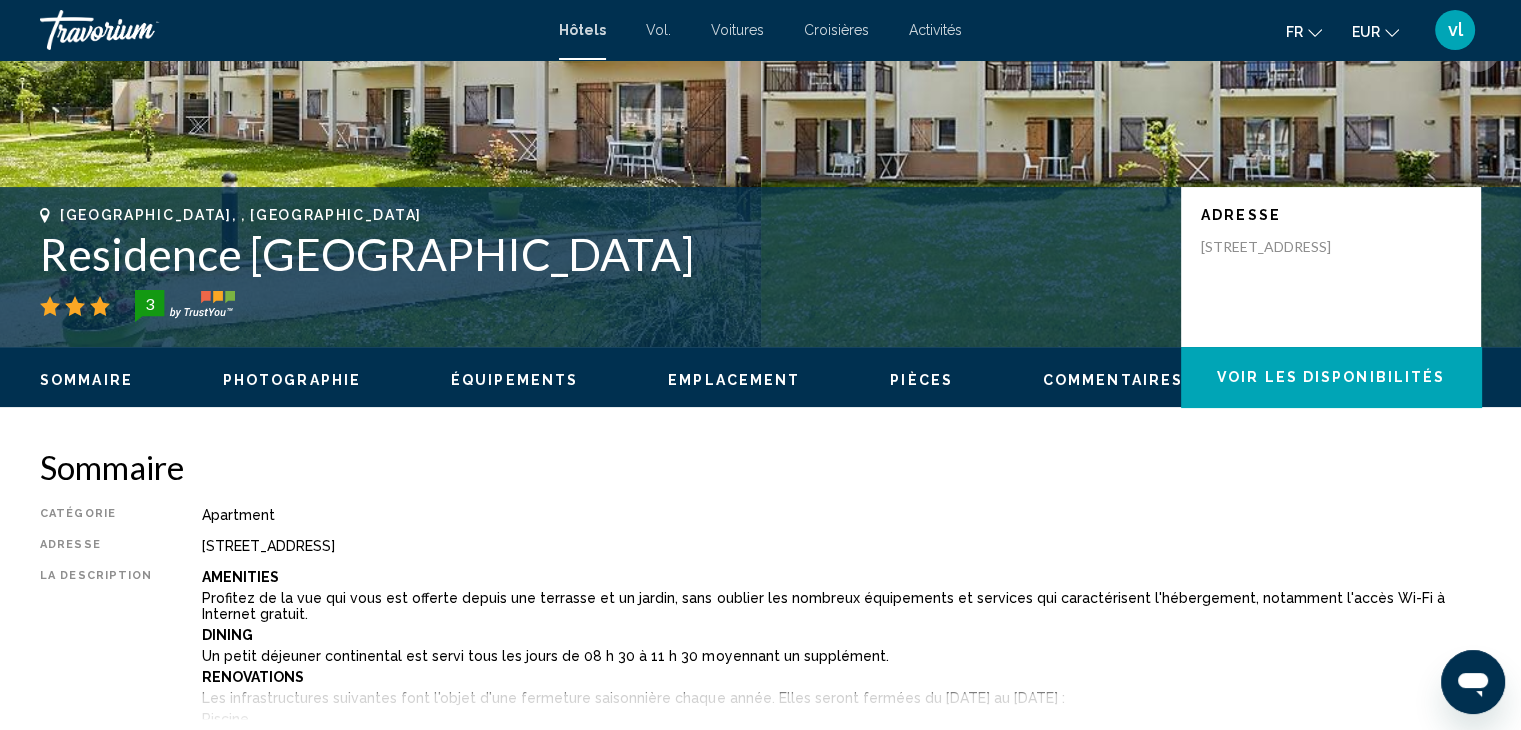 scroll, scrollTop: 300, scrollLeft: 0, axis: vertical 